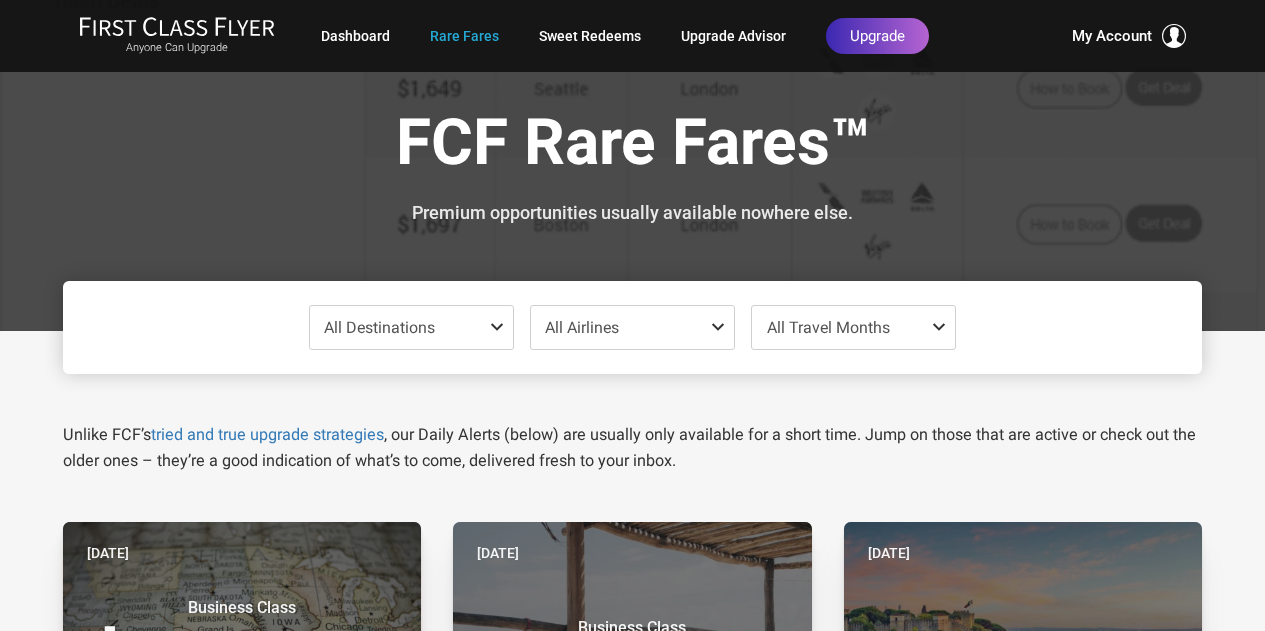 scroll, scrollTop: 0, scrollLeft: 0, axis: both 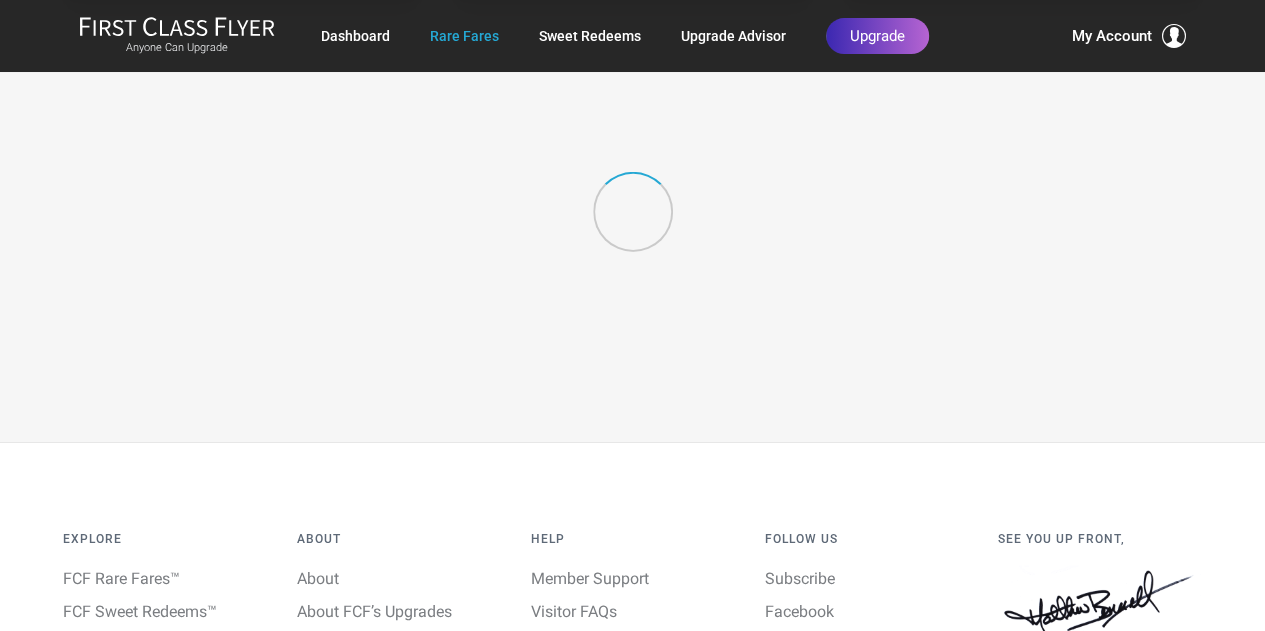 click on "Anyone Can Upgrade
Dashboard
Rare Fares
Sweet Redeems
Upgrade Advisor
Profile Log Out Upgrade
My Account
John Huels Gold since February 2015 Upgrade
Account
Billing
Membership
Contact Us
Help
Log Out
Dashboard
Rare Fares
Sweet Redeems
Upgrade Advisor
Profile Log Out Upgrade
FCF Rare Fares™
Premium opportunities usually available nowhere else." at bounding box center (632, -1072) 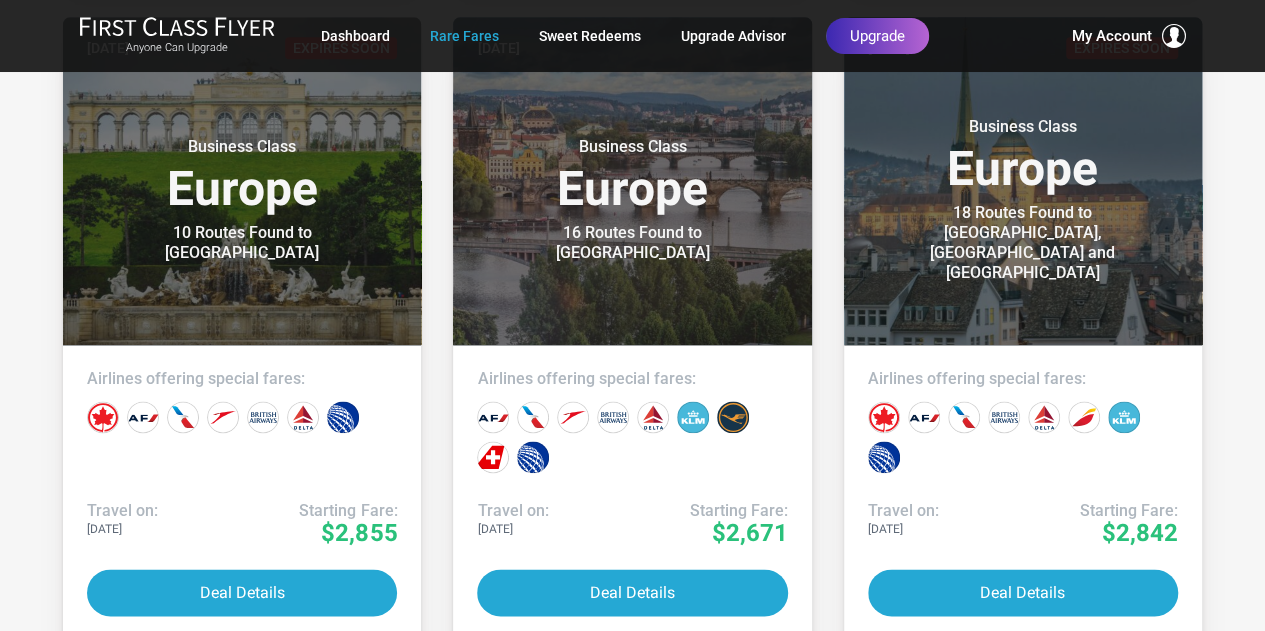 scroll, scrollTop: 5124, scrollLeft: 0, axis: vertical 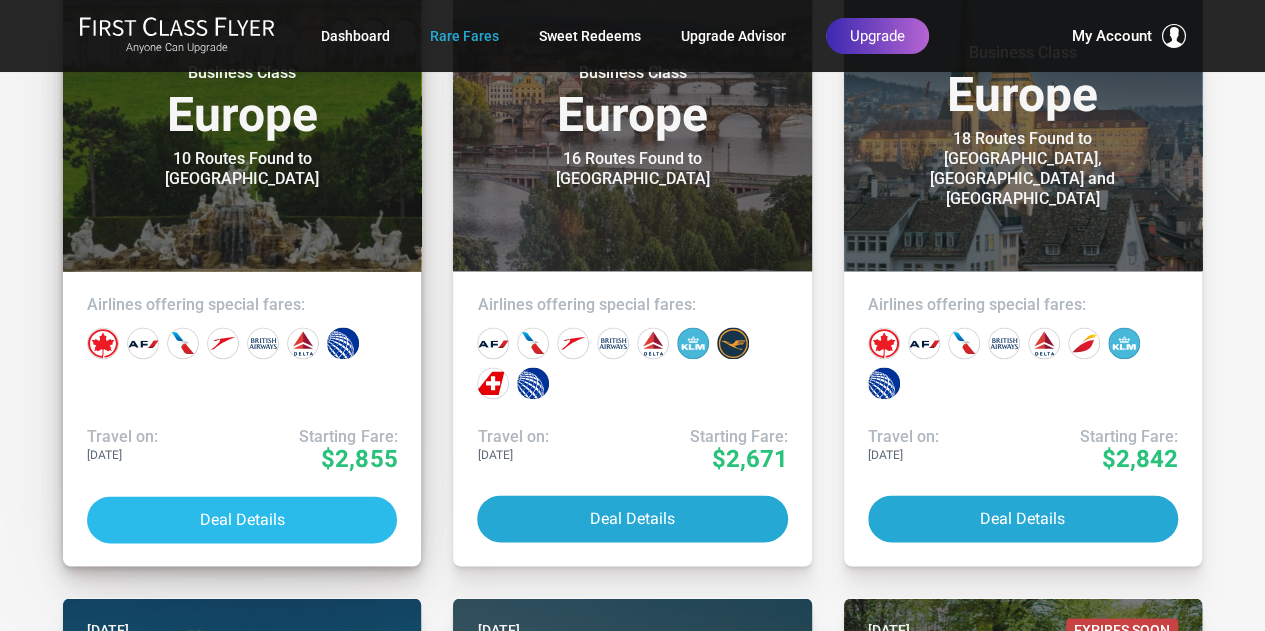 click on "Deal Details" at bounding box center (242, 519) 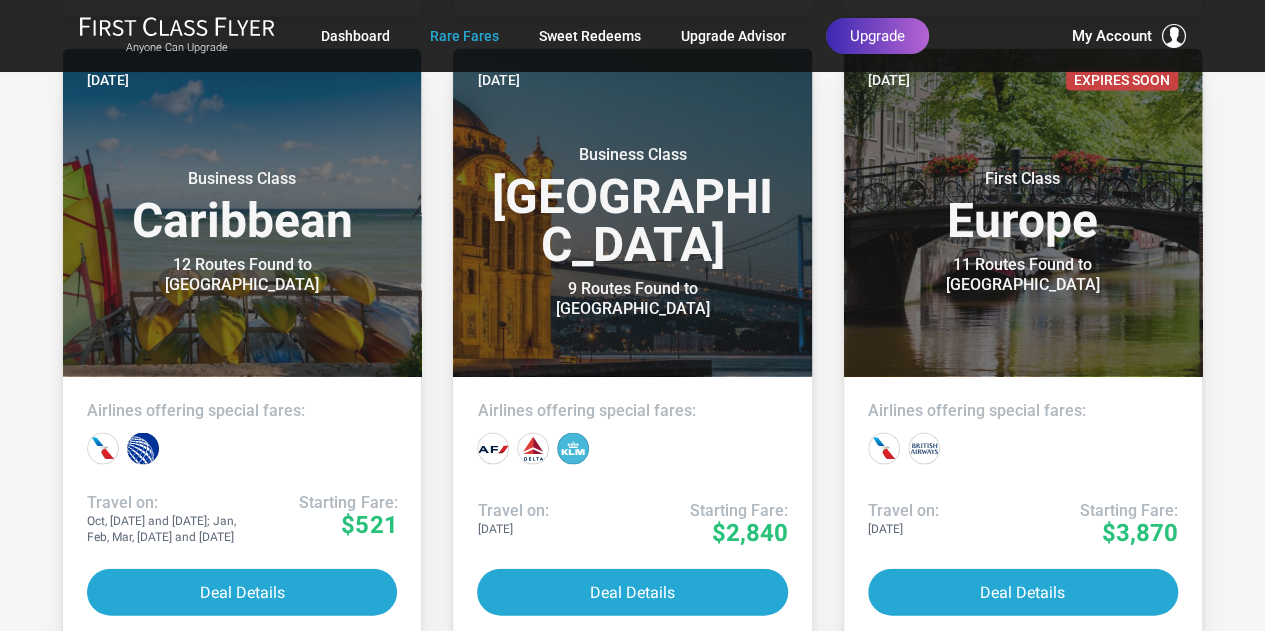 scroll, scrollTop: 5694, scrollLeft: 0, axis: vertical 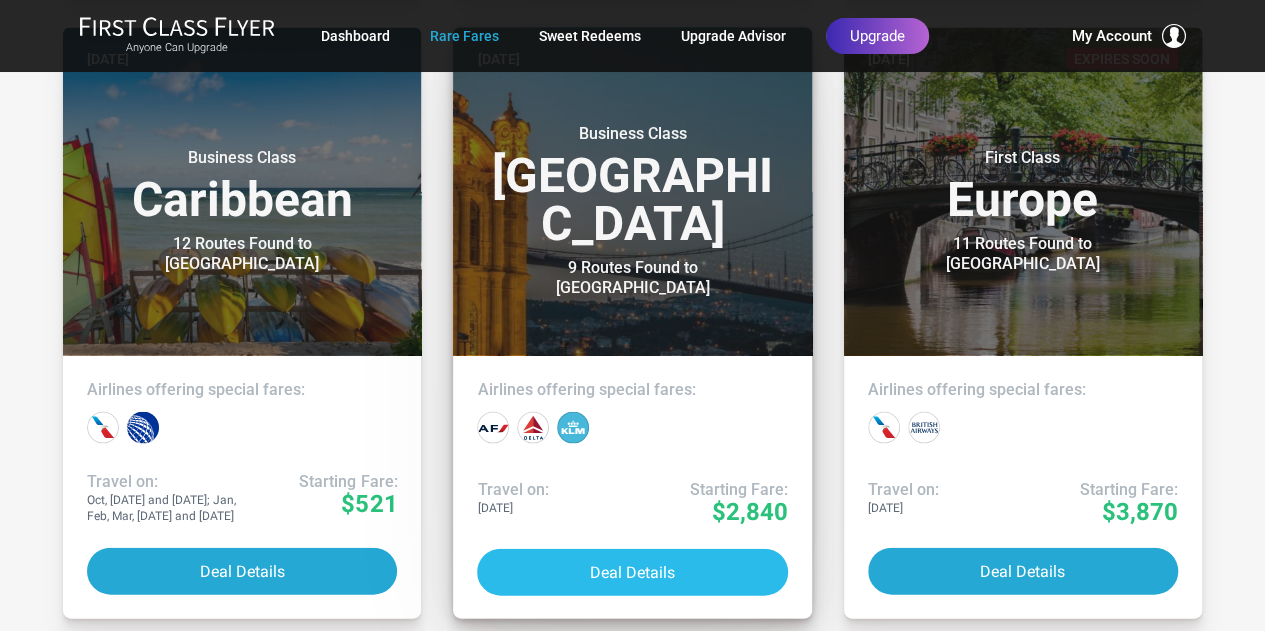 click on "Deal Details" at bounding box center [632, 572] 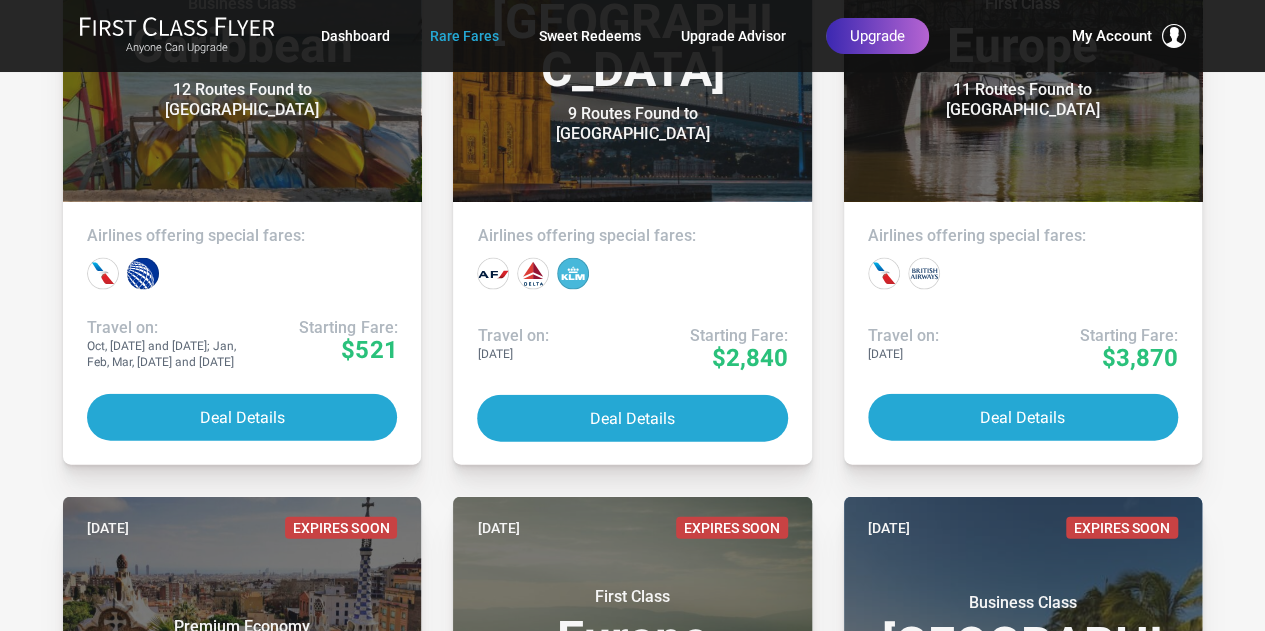 scroll, scrollTop: 5858, scrollLeft: 0, axis: vertical 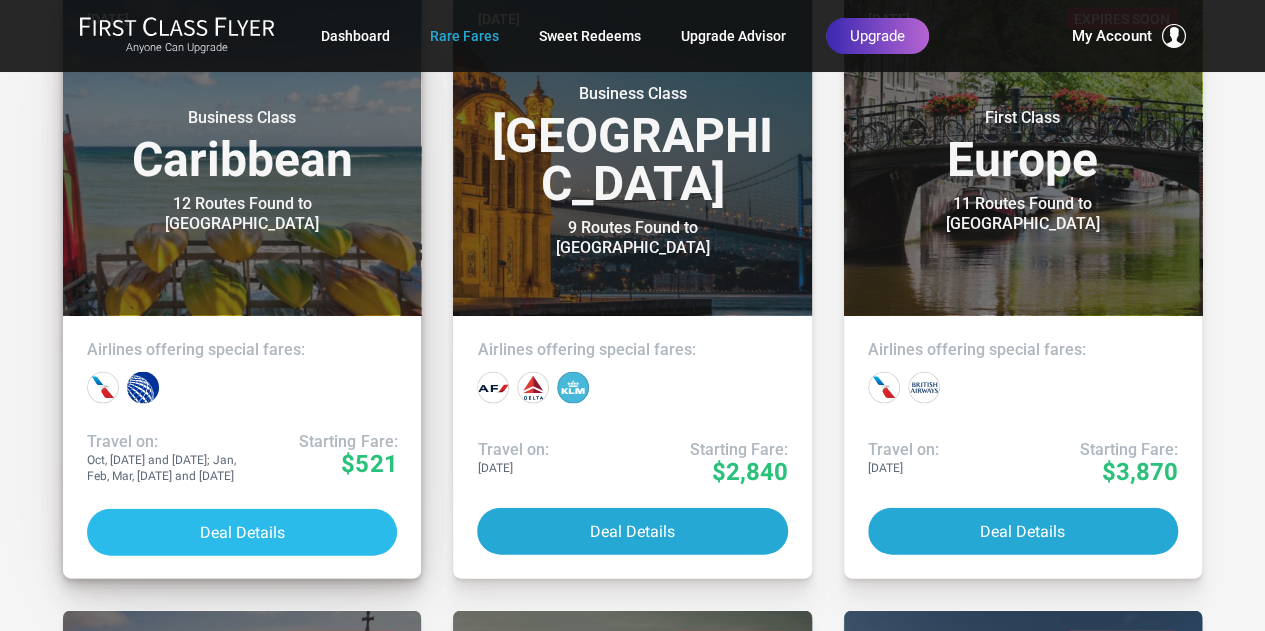 click on "Deal Details" at bounding box center [242, 532] 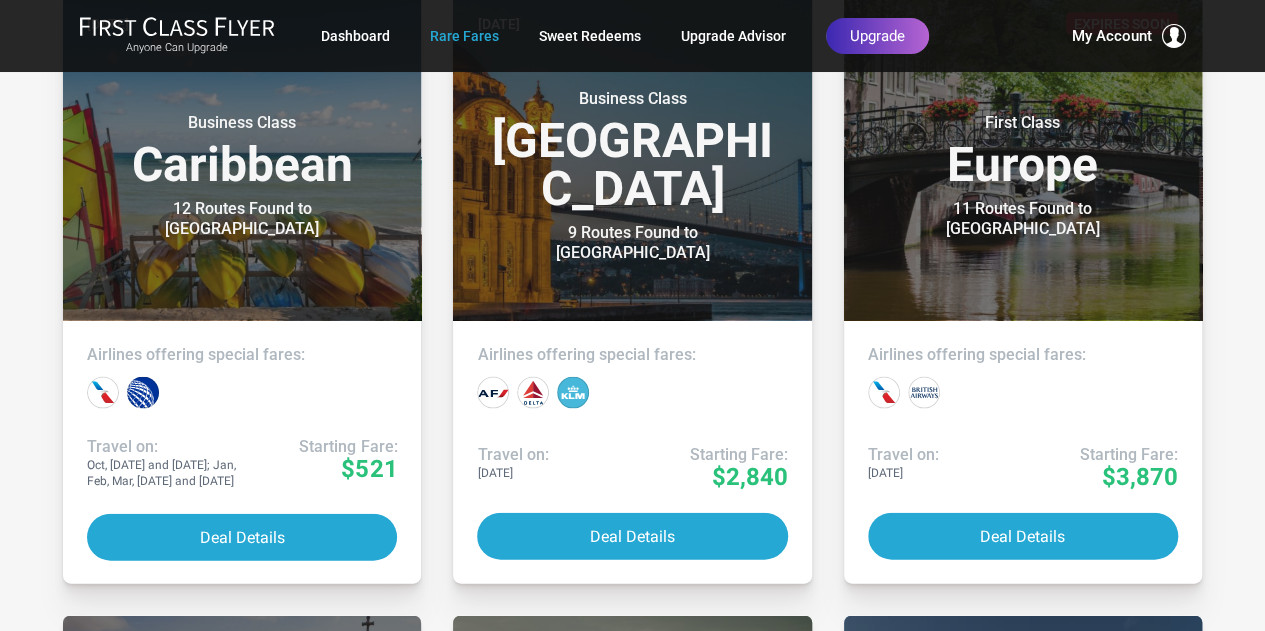 scroll, scrollTop: 5769, scrollLeft: 0, axis: vertical 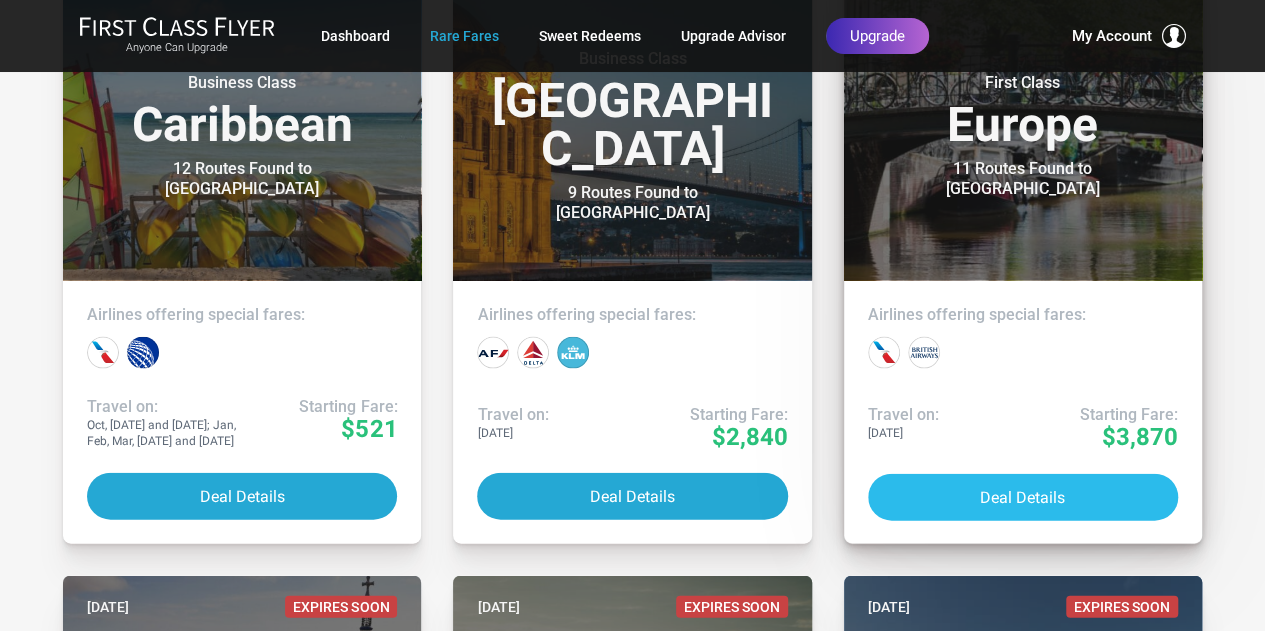 click on "Deal Details" at bounding box center (1023, 497) 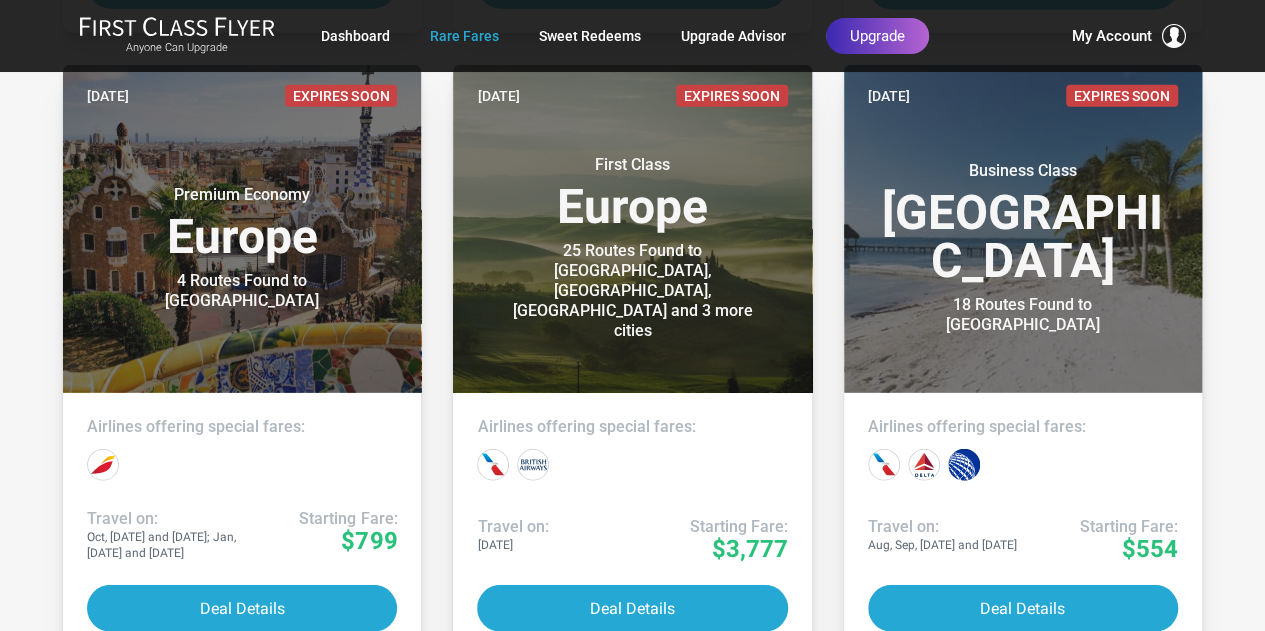 scroll, scrollTop: 6378, scrollLeft: 0, axis: vertical 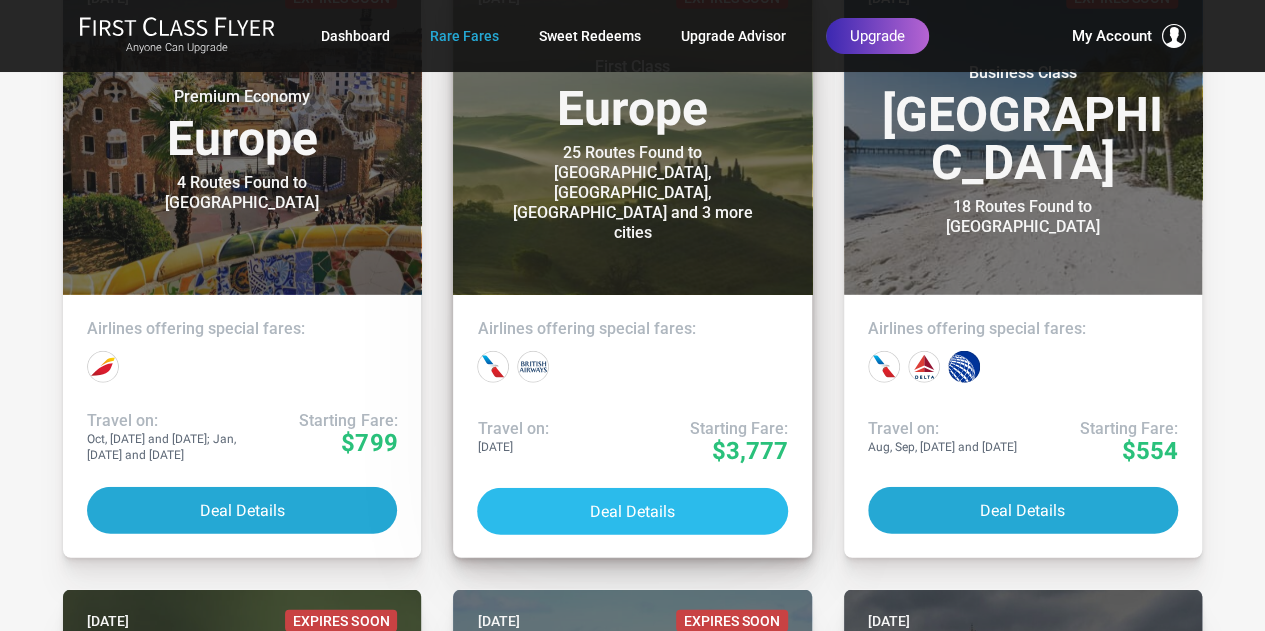 click on "Deal Details" at bounding box center [632, 511] 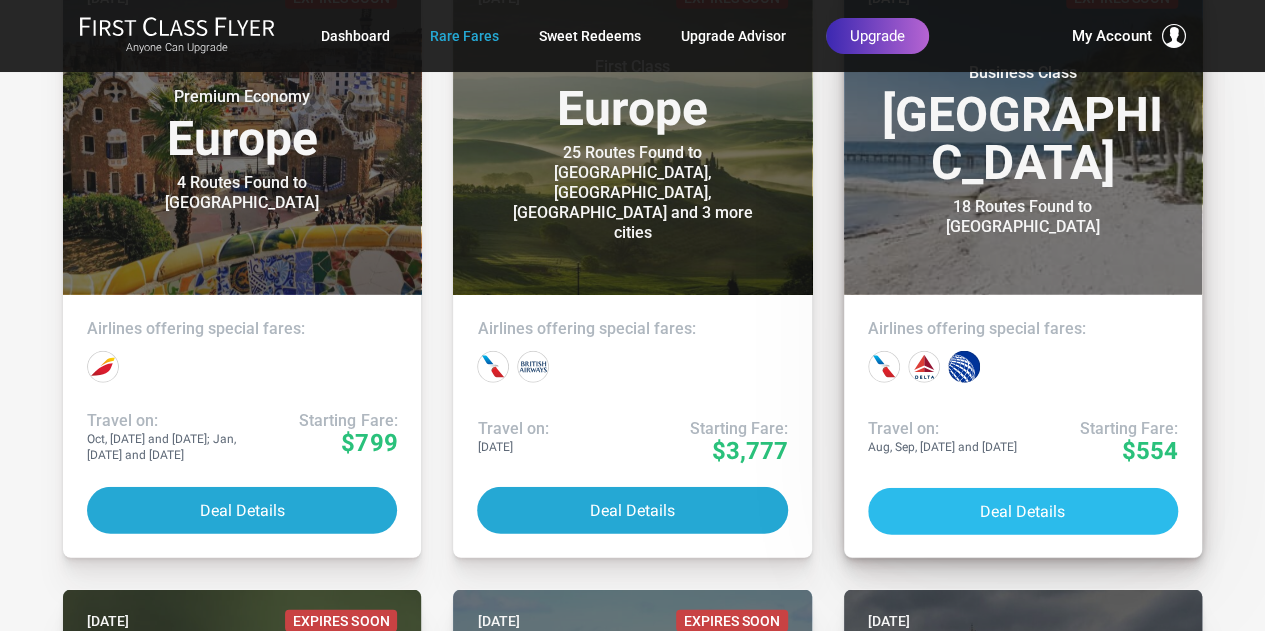 click on "Deal Details" at bounding box center [1023, 511] 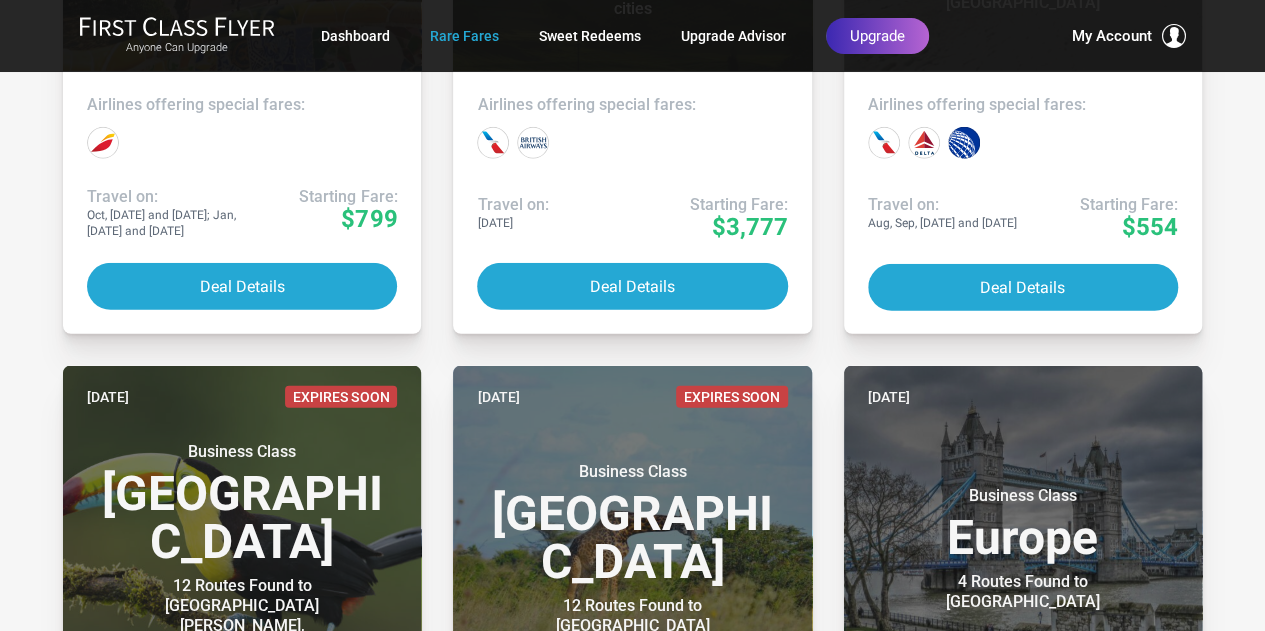 scroll, scrollTop: 6423, scrollLeft: 0, axis: vertical 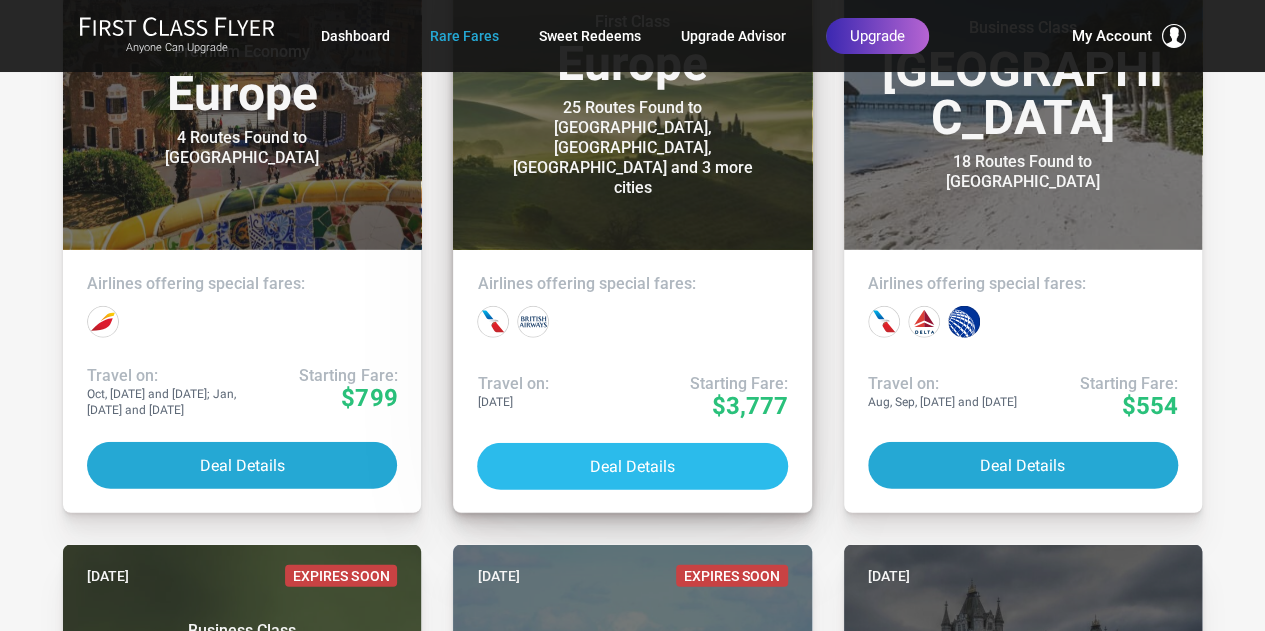 click on "Deal Details" at bounding box center (632, 466) 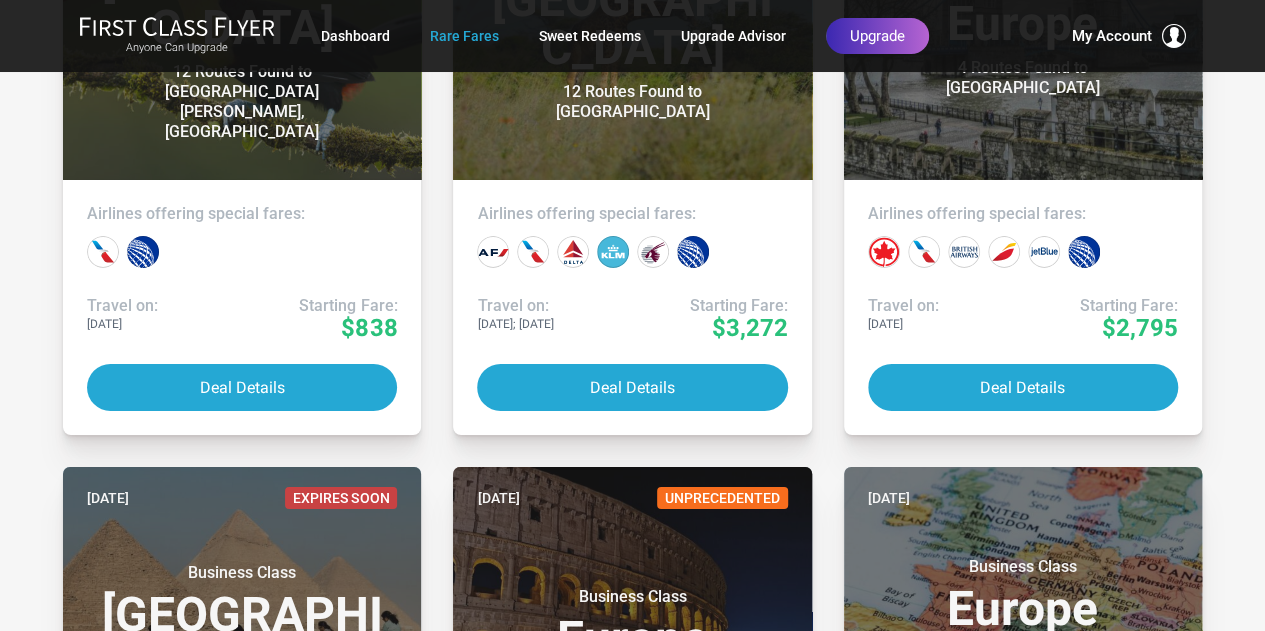 scroll, scrollTop: 7076, scrollLeft: 0, axis: vertical 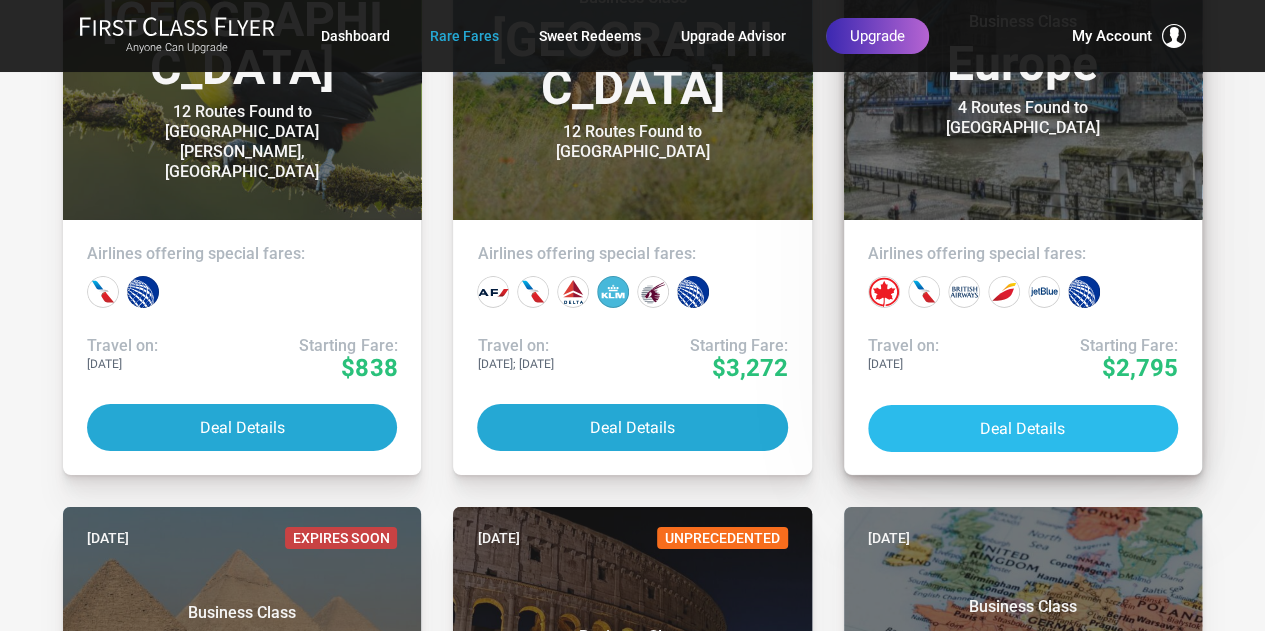 click on "Deal Details" at bounding box center (1023, 428) 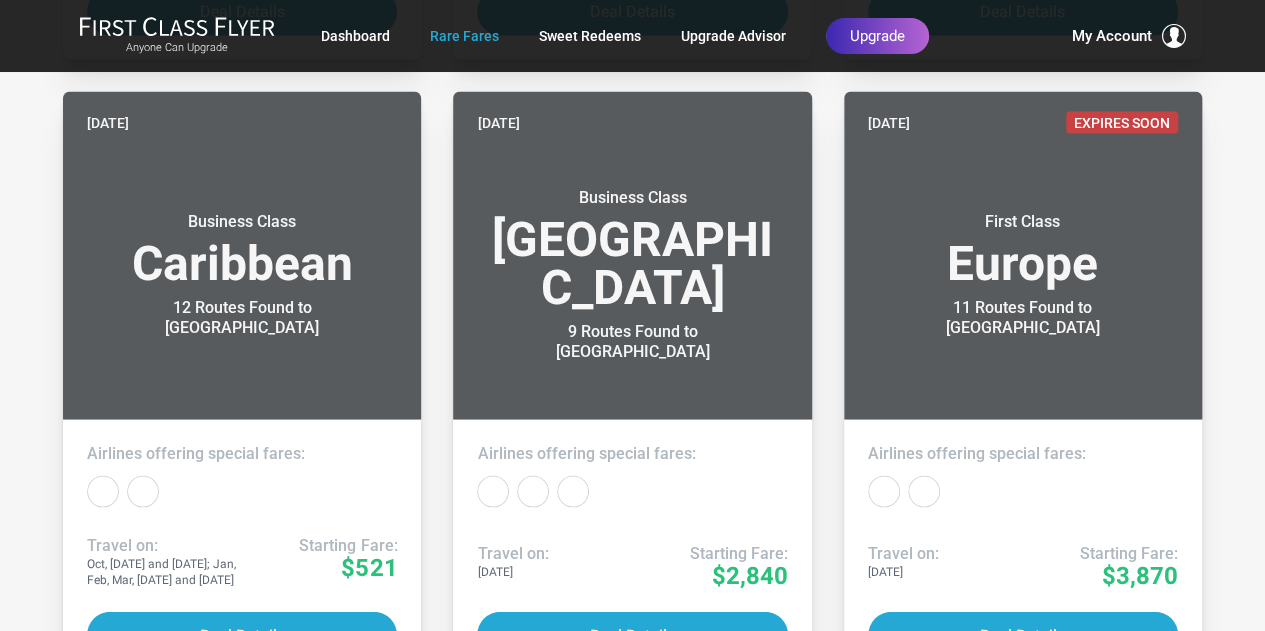 scroll, scrollTop: 1868, scrollLeft: 0, axis: vertical 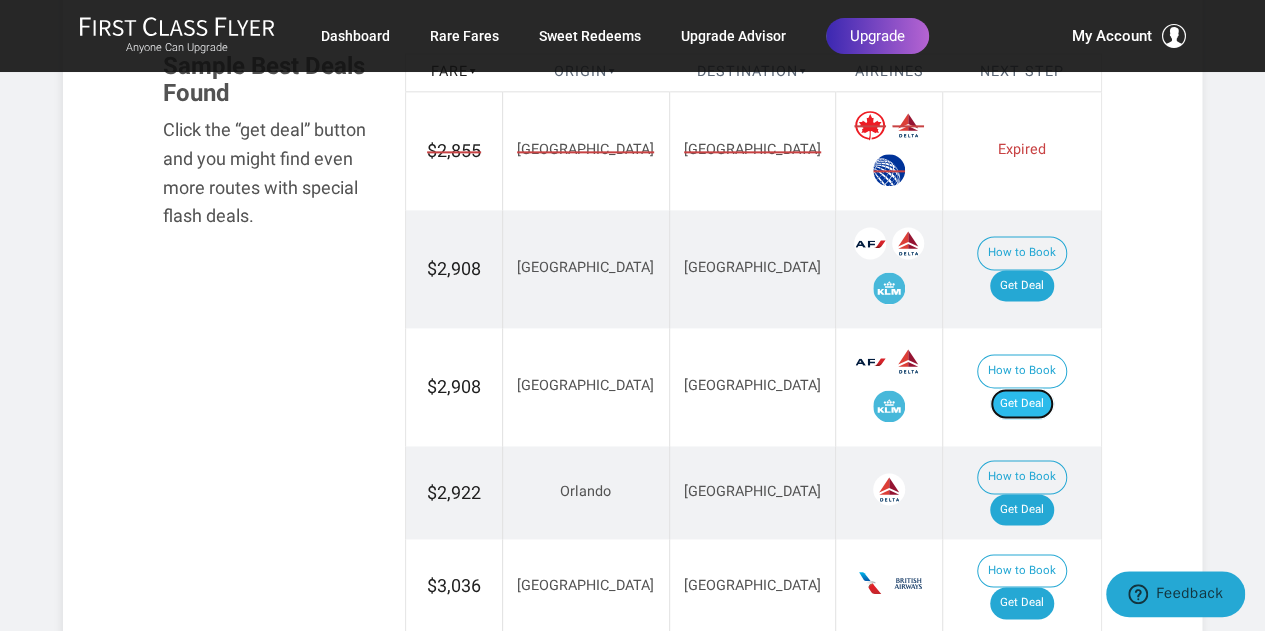 click on "Get Deal" at bounding box center (1022, 404) 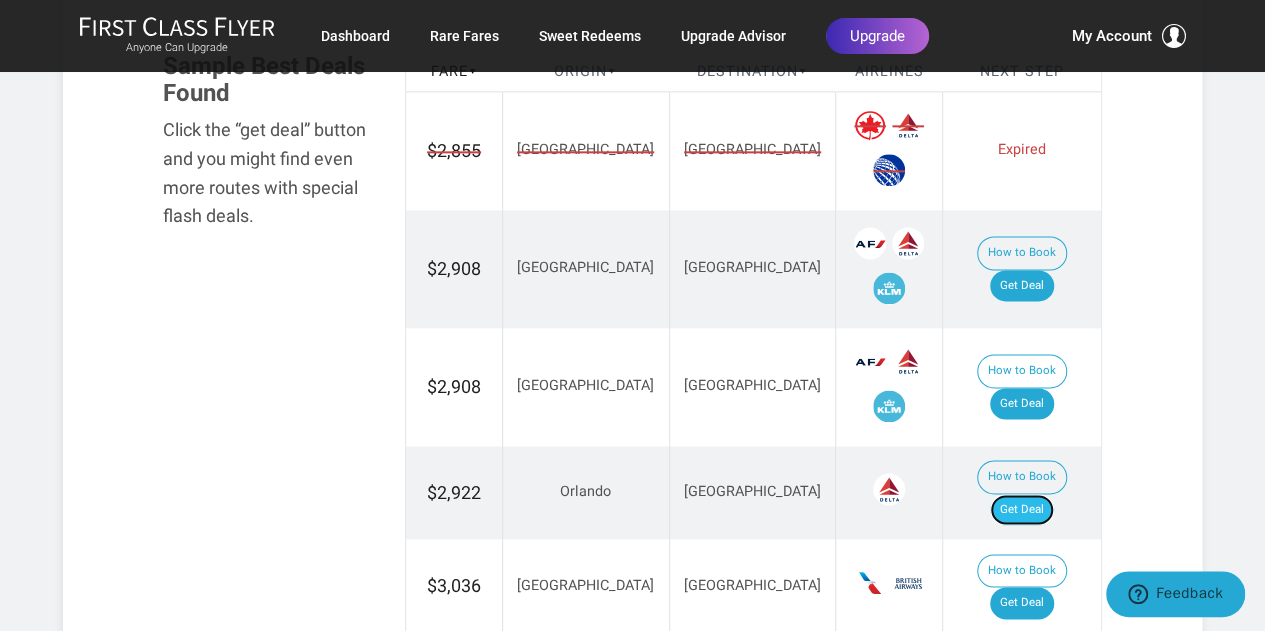 click on "Get Deal" at bounding box center (1022, 510) 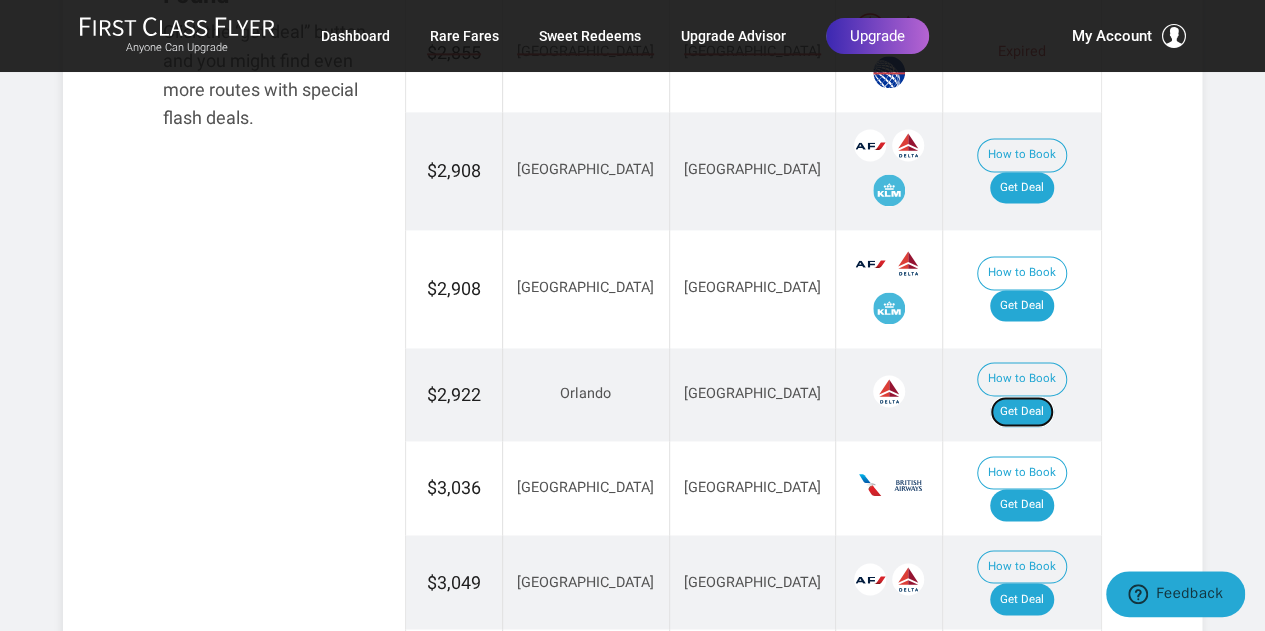 scroll, scrollTop: 1372, scrollLeft: 0, axis: vertical 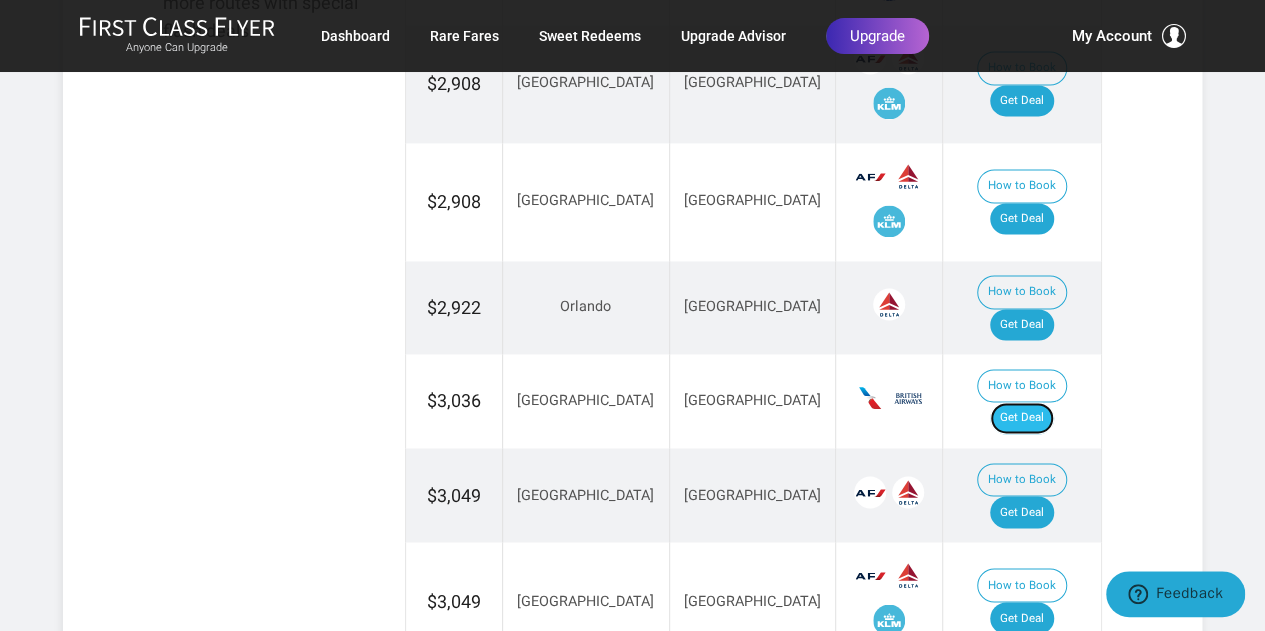 click on "Get Deal" at bounding box center (1022, 418) 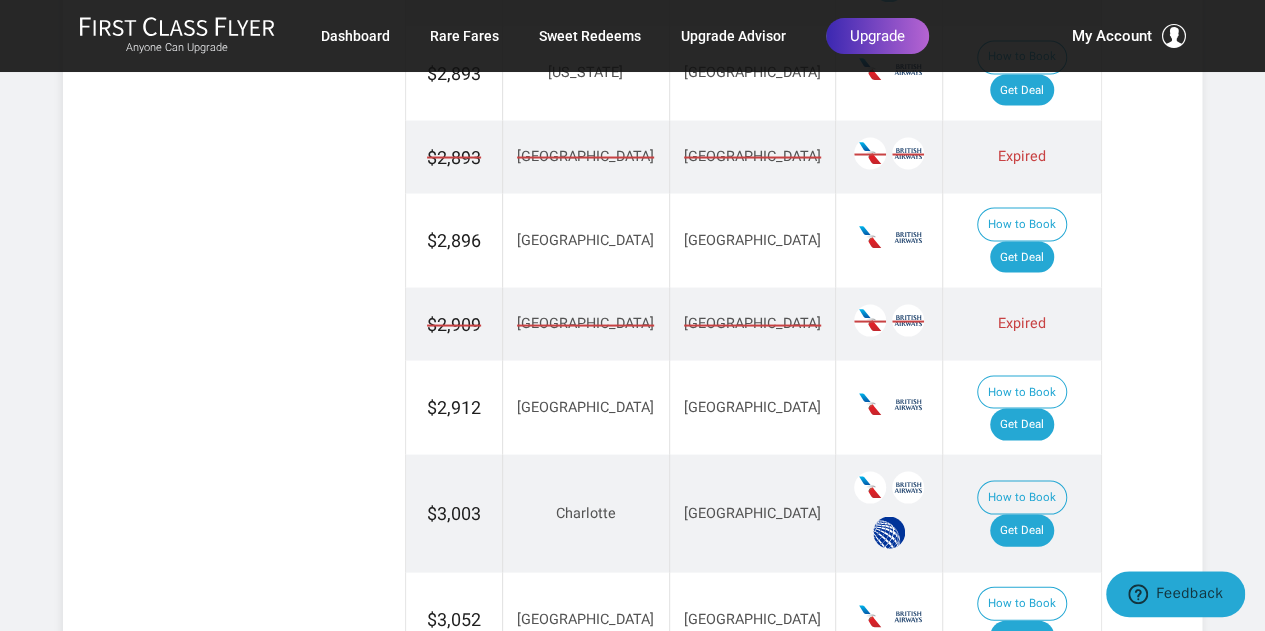 scroll, scrollTop: 1826, scrollLeft: 0, axis: vertical 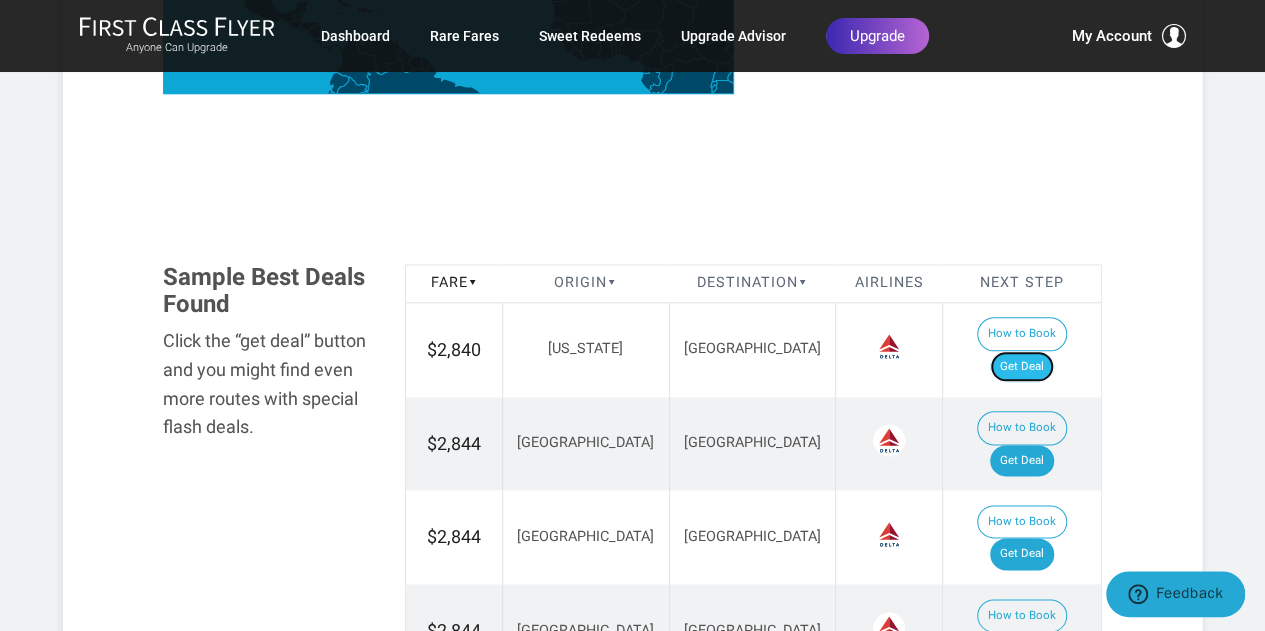 click on "Get Deal" at bounding box center [1022, 367] 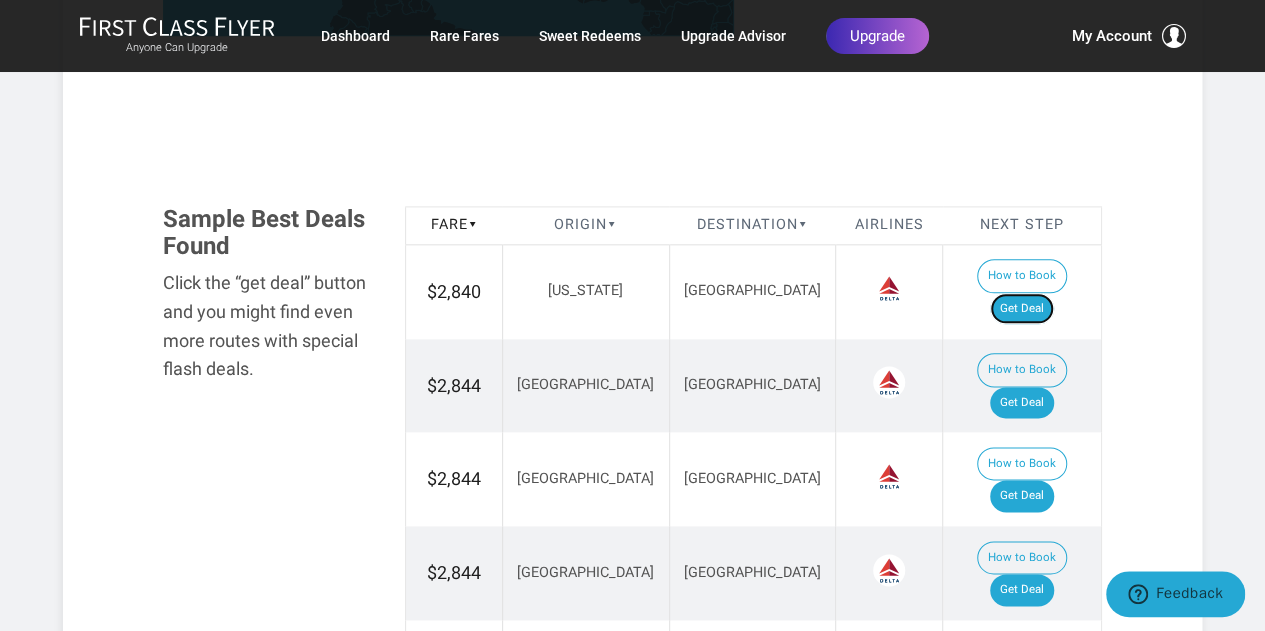 scroll, scrollTop: 1094, scrollLeft: 0, axis: vertical 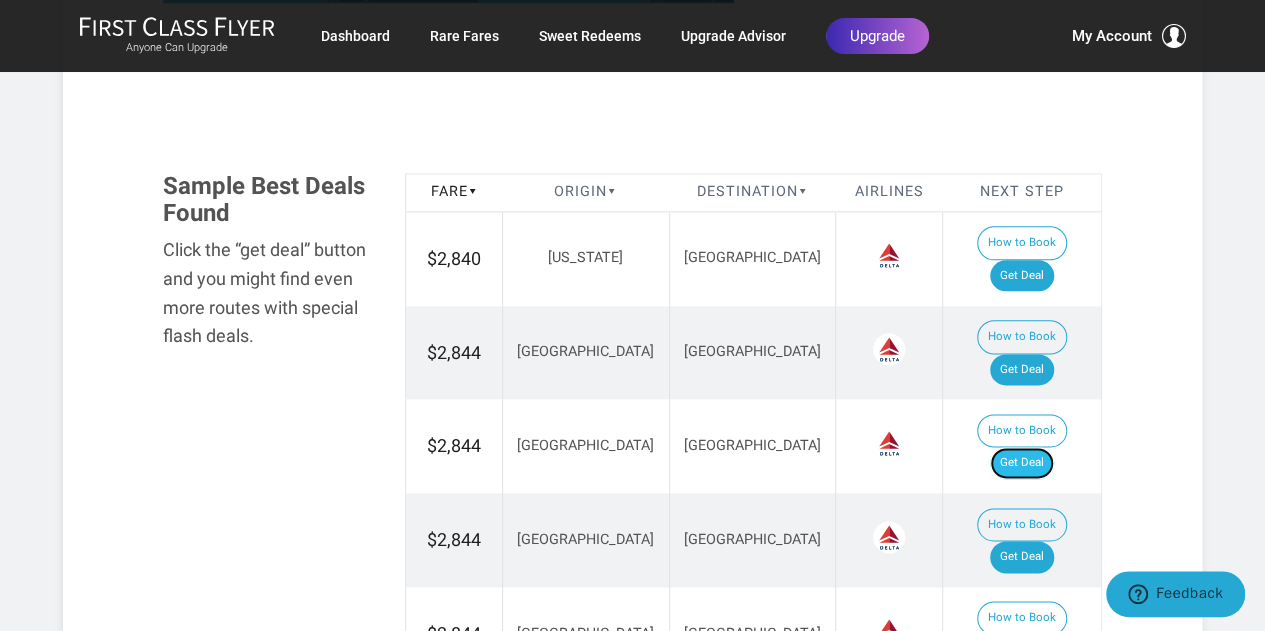 click on "Get Deal" at bounding box center (1022, 463) 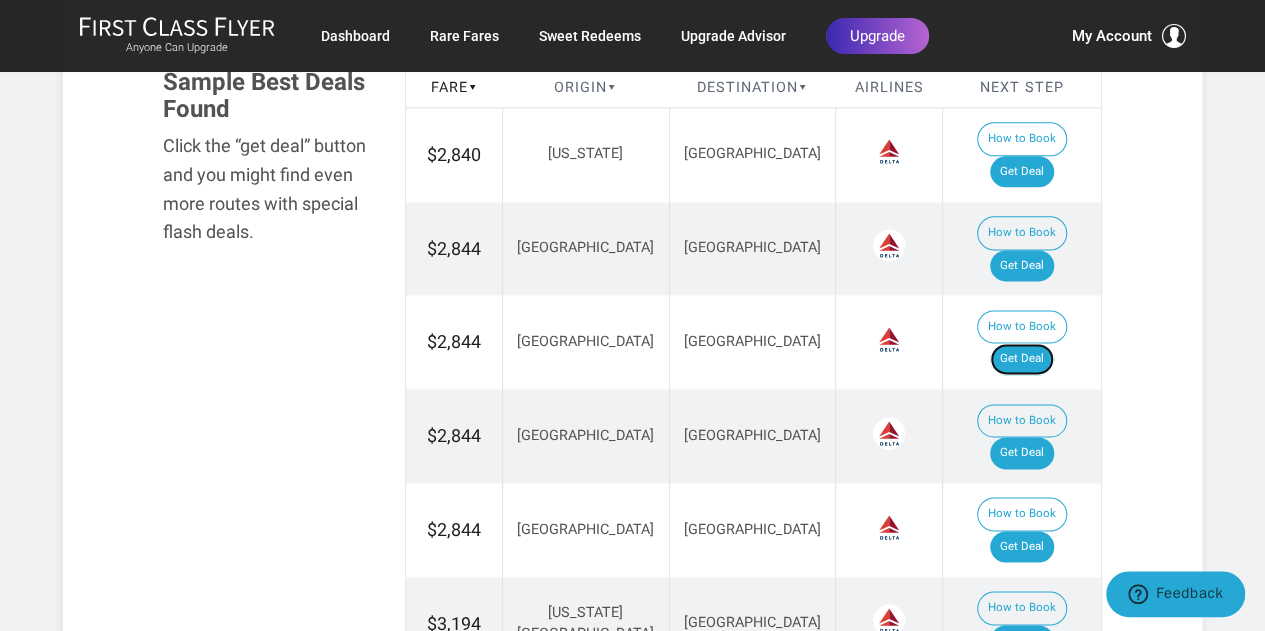 scroll, scrollTop: 1230, scrollLeft: 0, axis: vertical 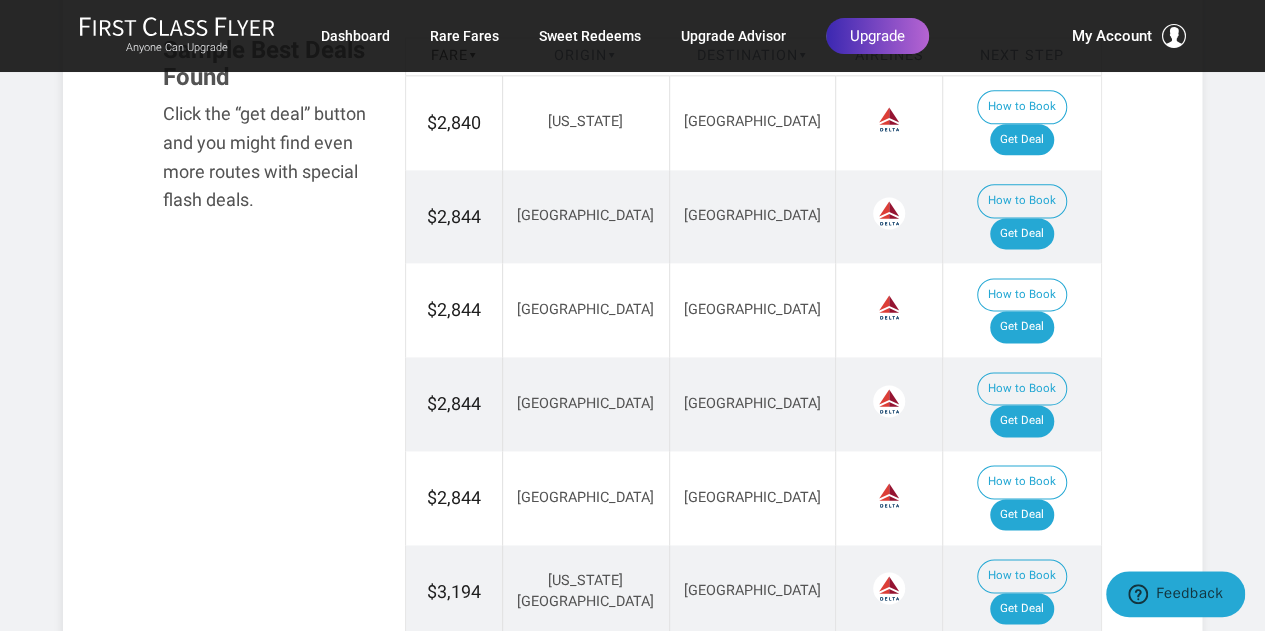 click on "Get Deal" at bounding box center [1022, 703] 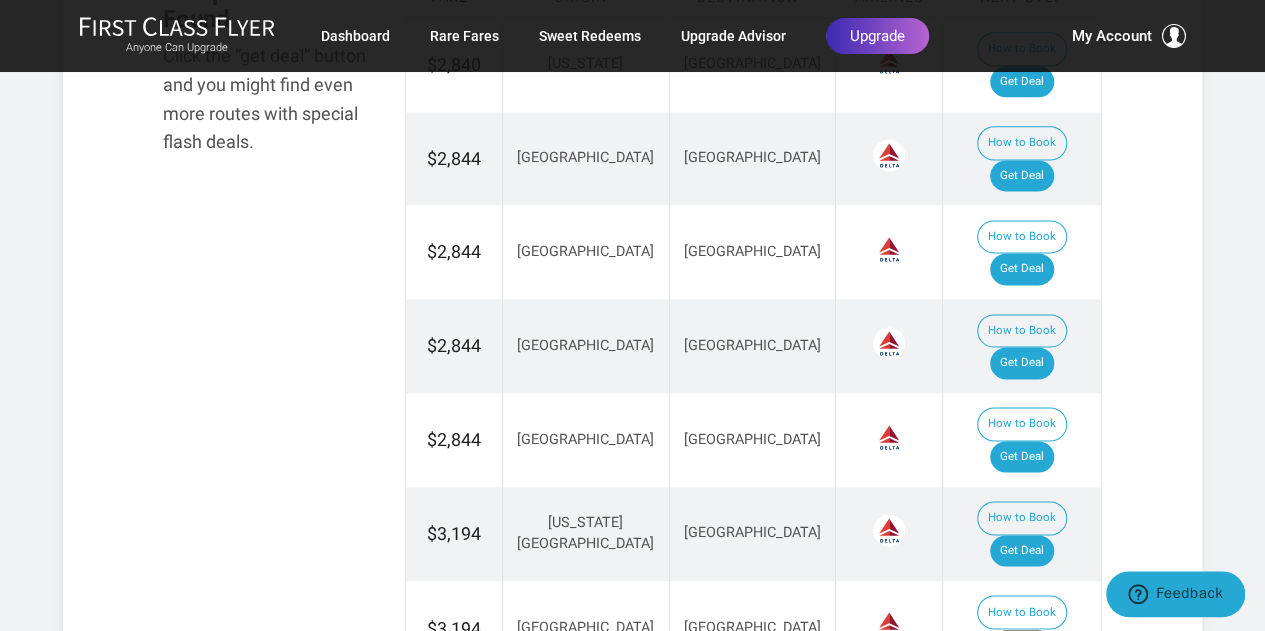 scroll, scrollTop: 1136, scrollLeft: 0, axis: vertical 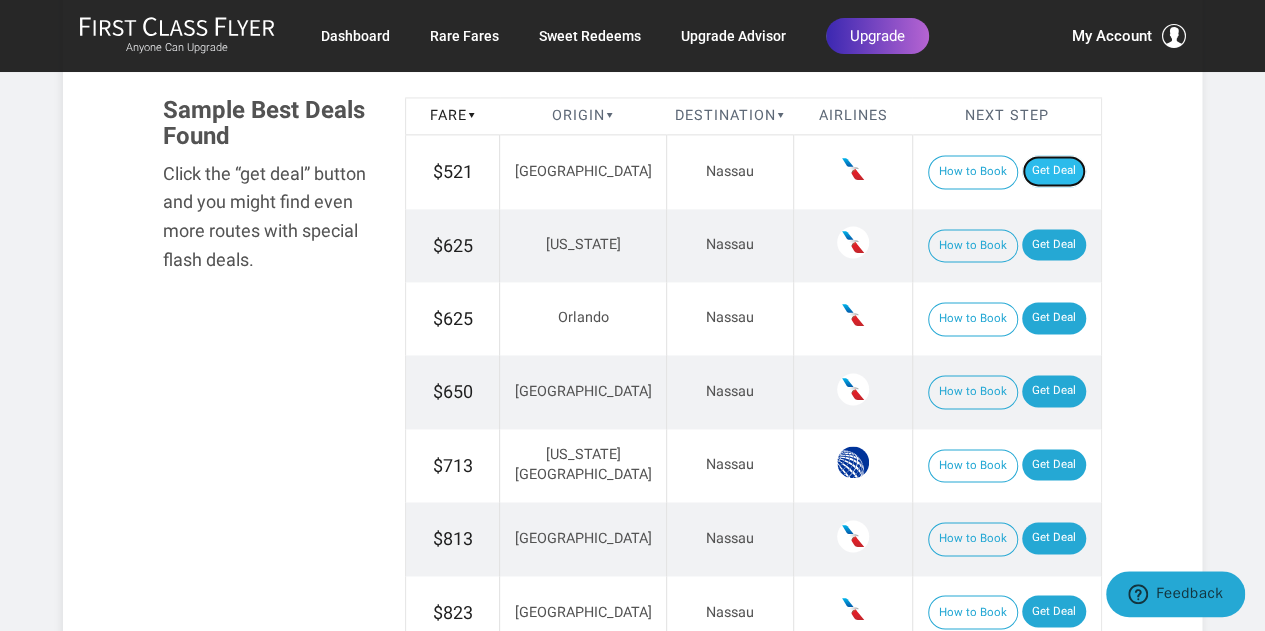 click on "Get Deal" at bounding box center [1054, 171] 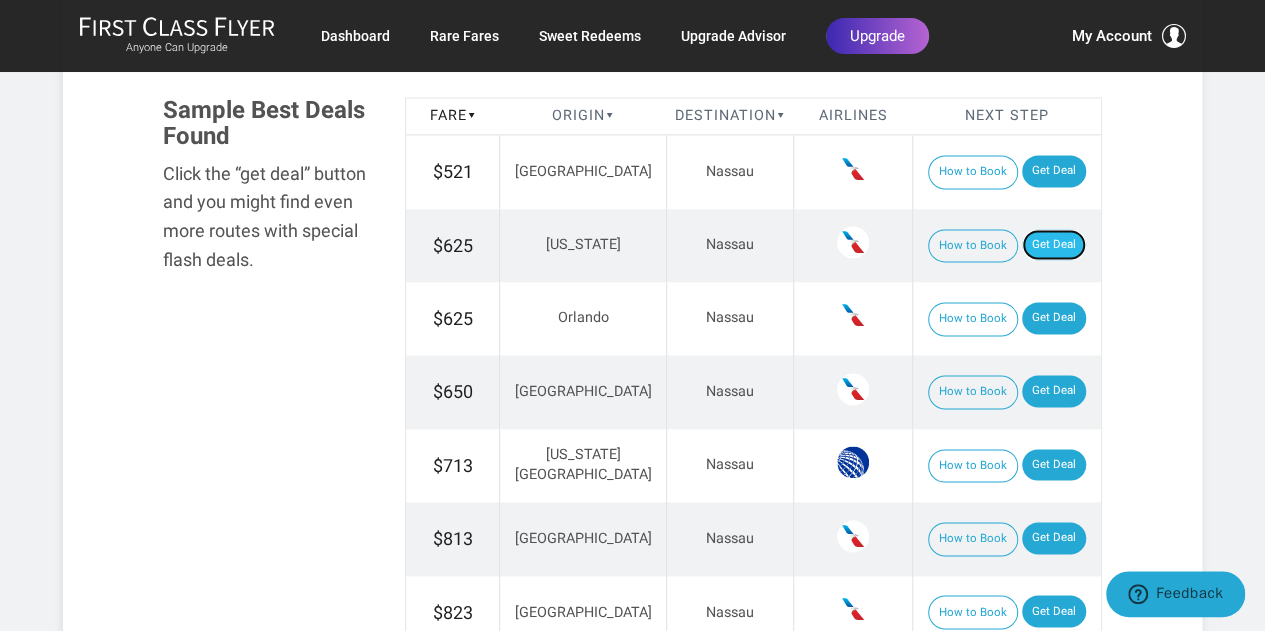 click on "Get Deal" at bounding box center [1054, 245] 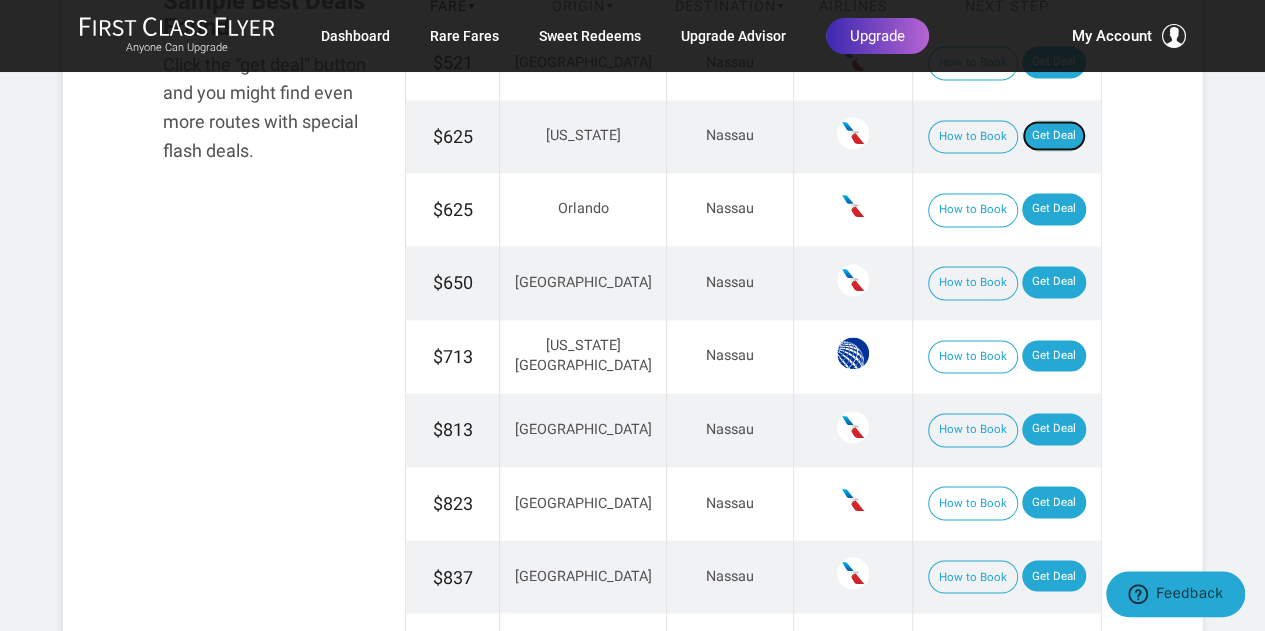 scroll, scrollTop: 1501, scrollLeft: 0, axis: vertical 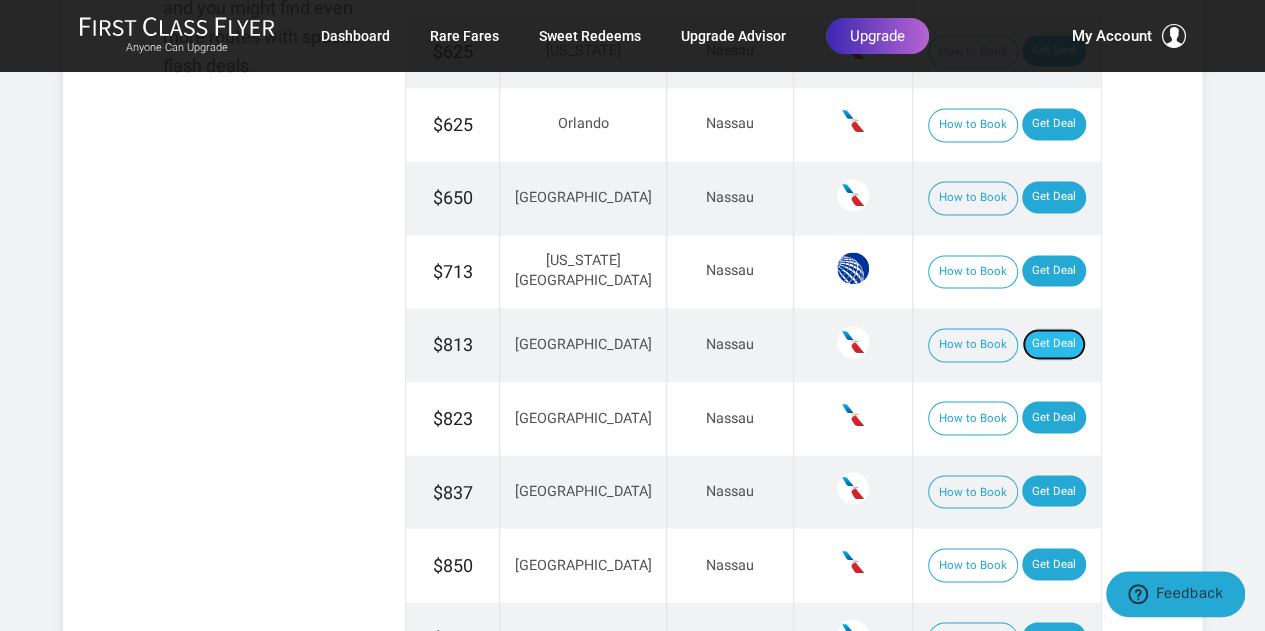 click on "Get Deal" at bounding box center [1054, 344] 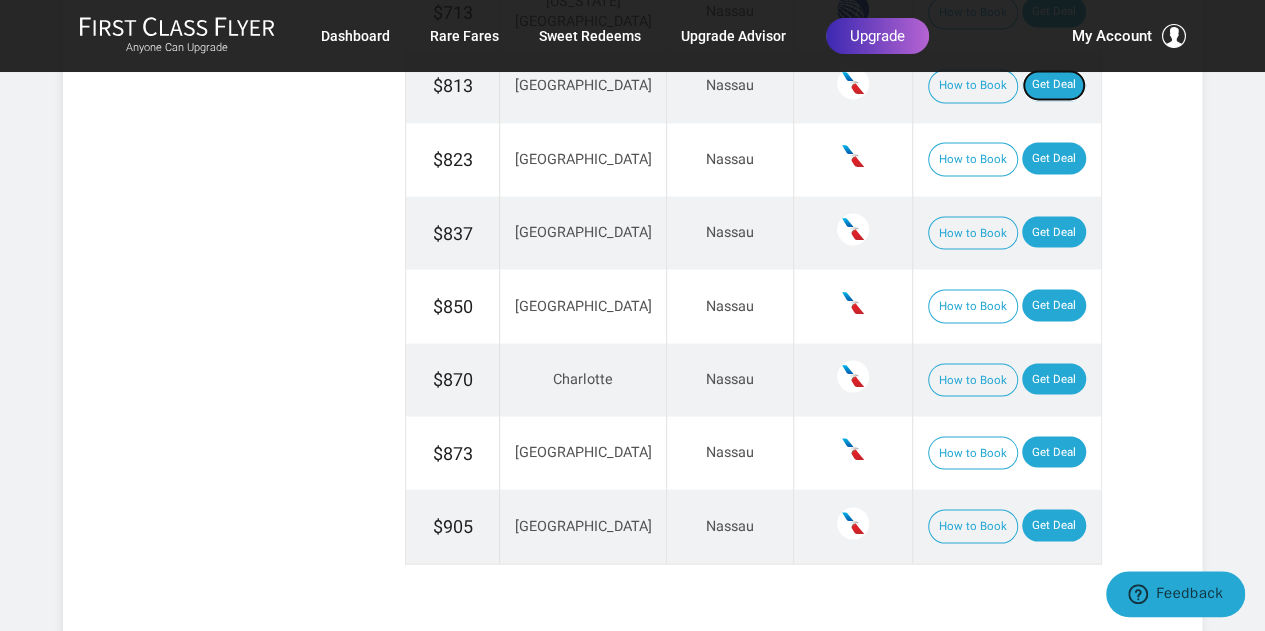scroll, scrollTop: 1781, scrollLeft: 0, axis: vertical 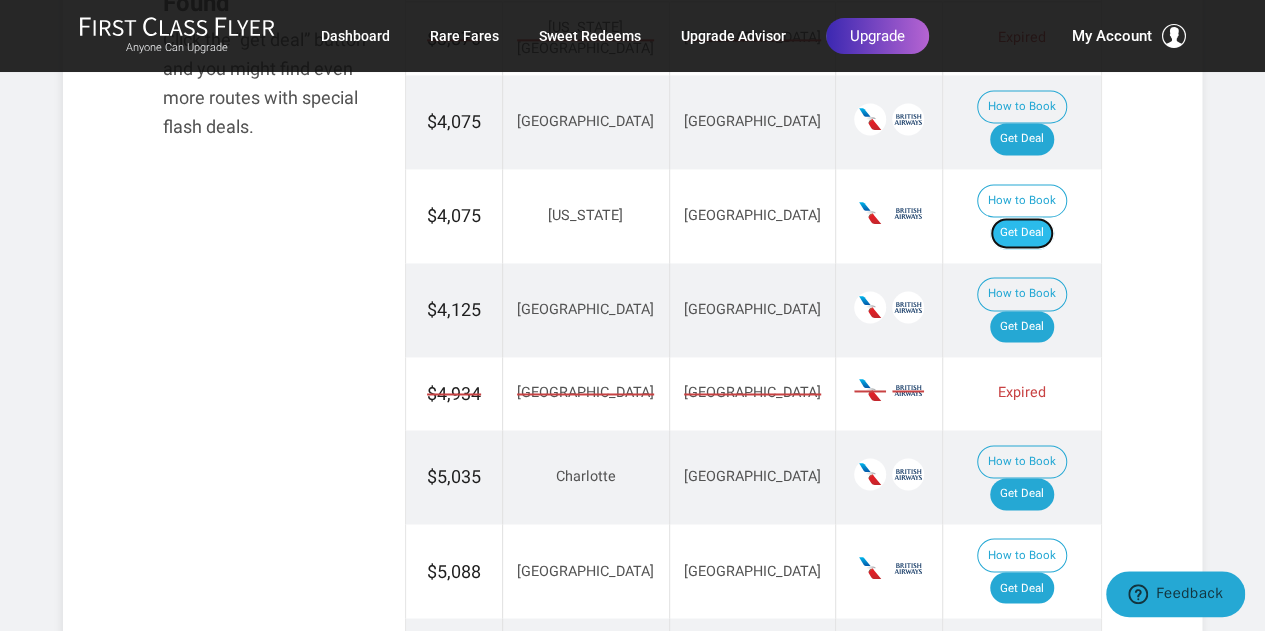 click on "Get Deal" at bounding box center [1022, 233] 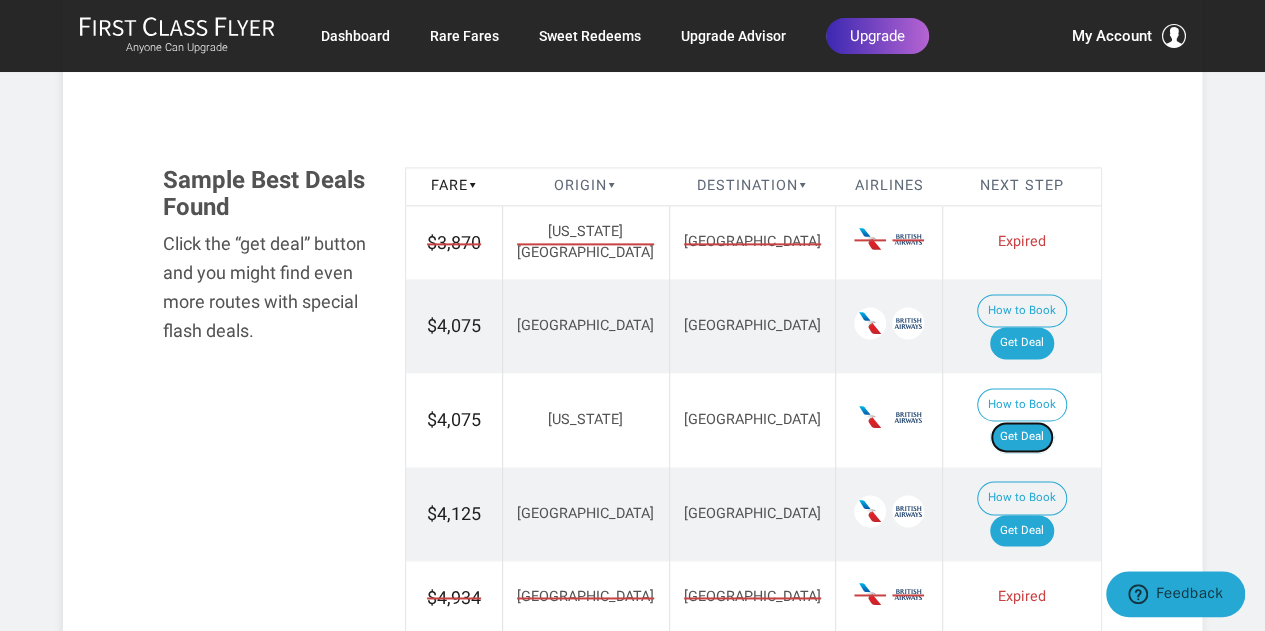 scroll, scrollTop: 1189, scrollLeft: 0, axis: vertical 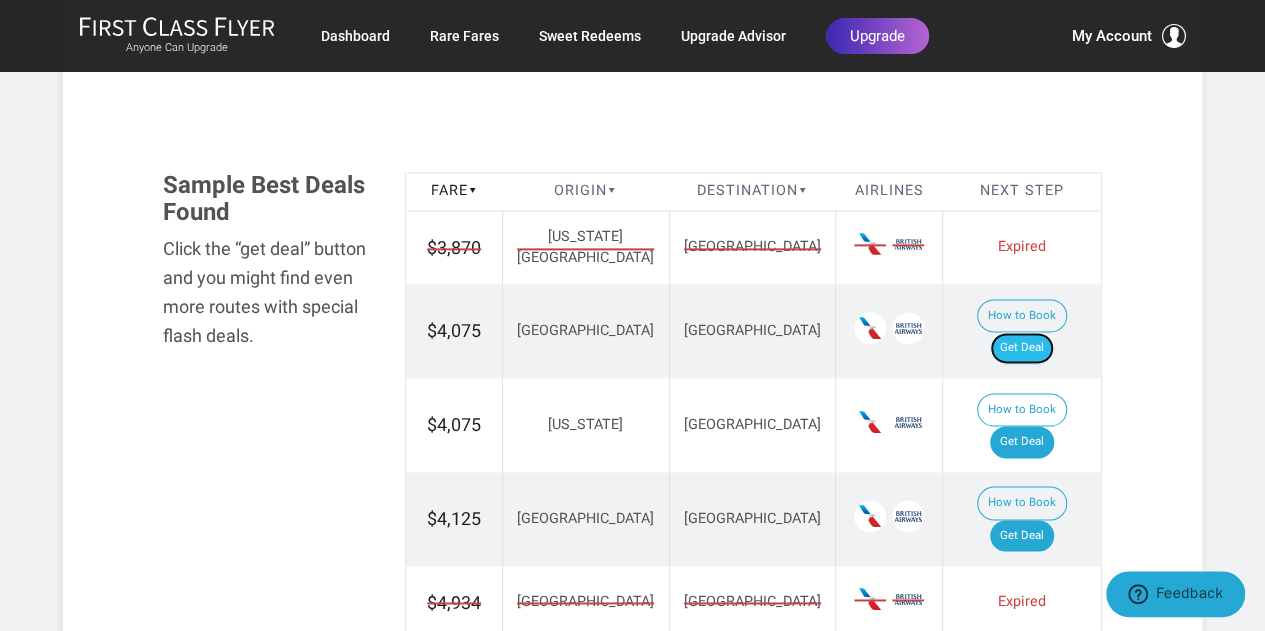 click on "Get Deal" at bounding box center [1022, 348] 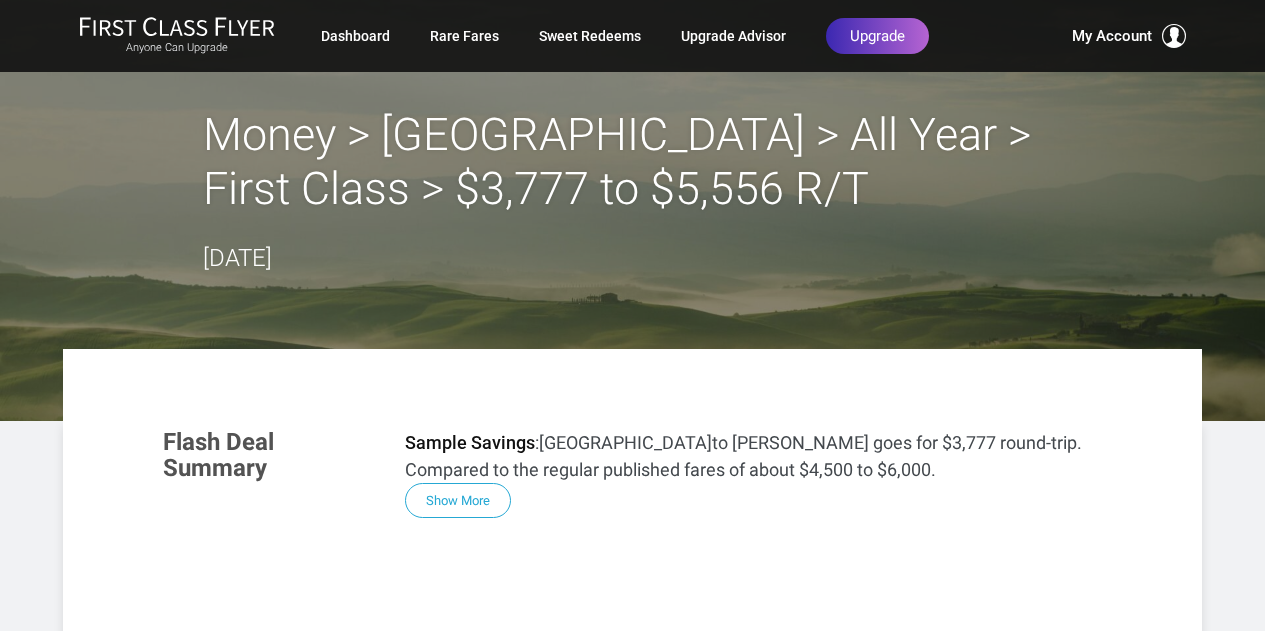 scroll, scrollTop: 0, scrollLeft: 0, axis: both 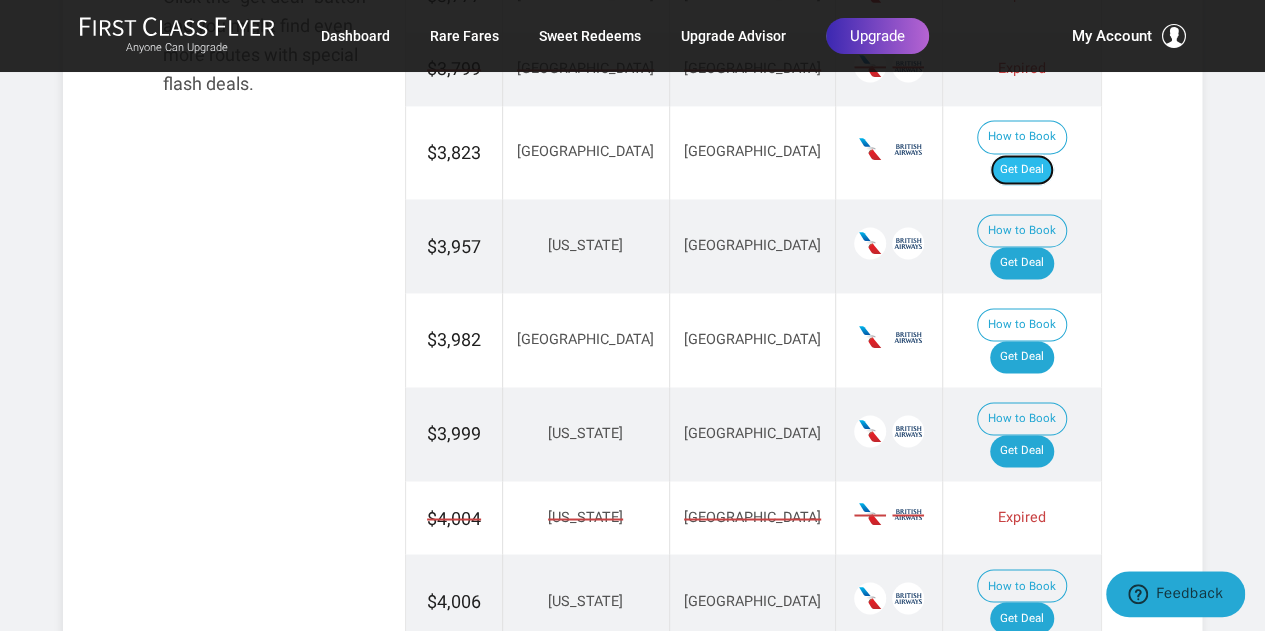 click on "Get Deal" at bounding box center (1022, 170) 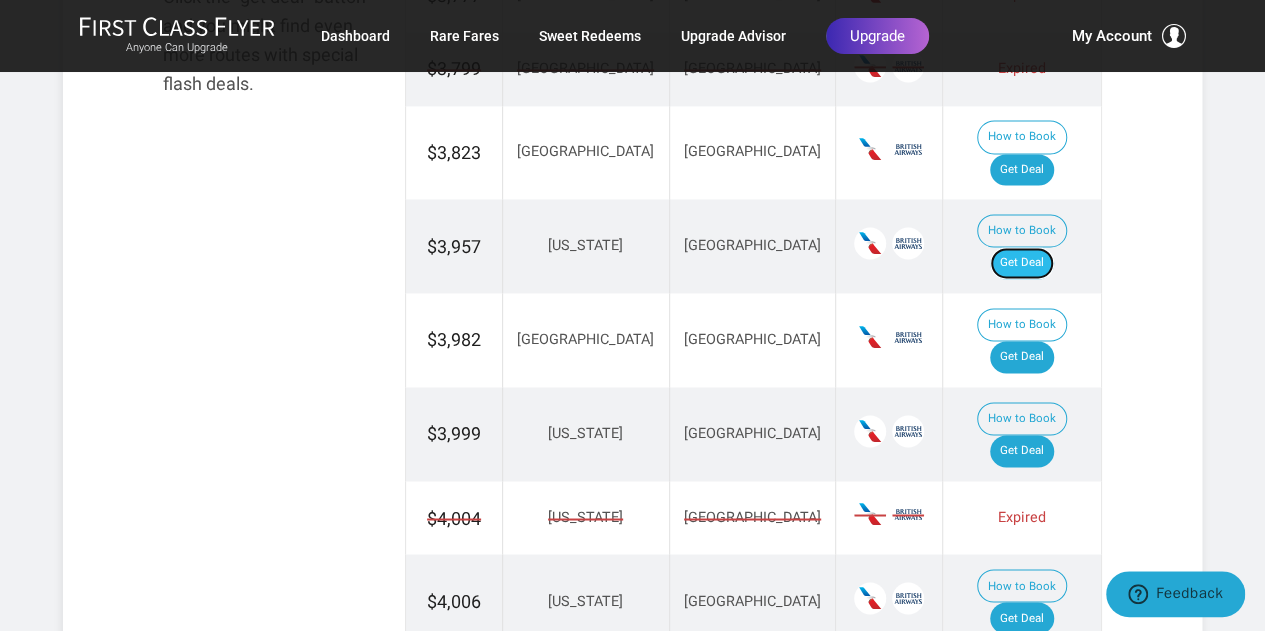 click on "Get Deal" at bounding box center (1022, 263) 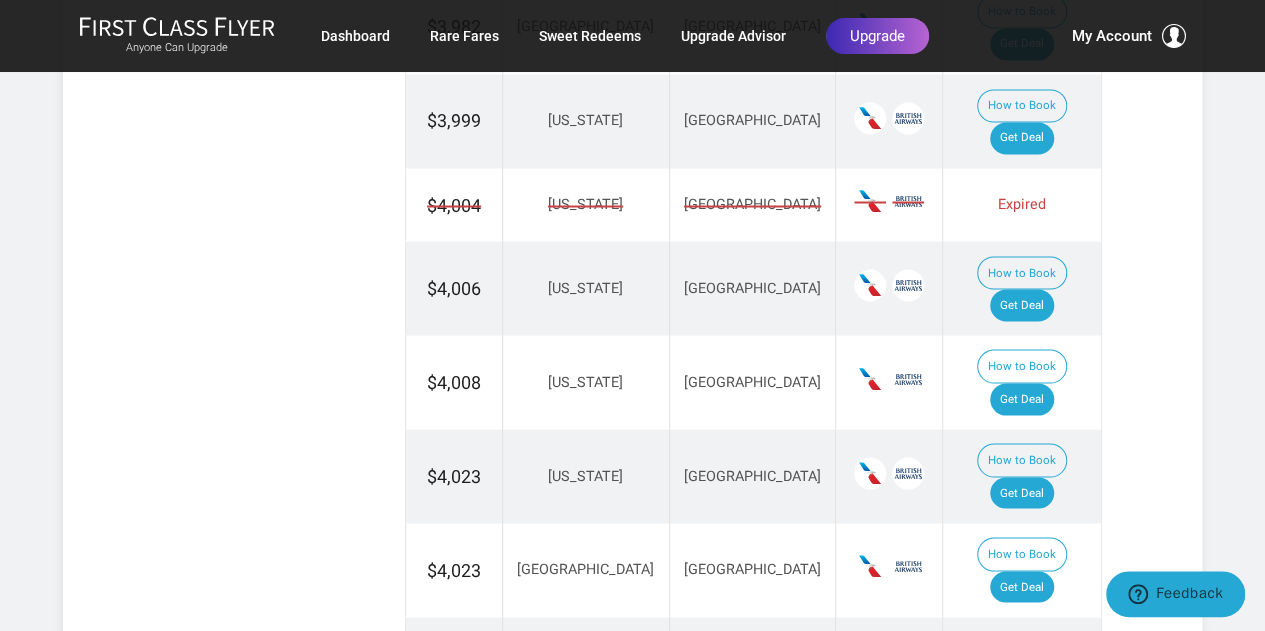 scroll, scrollTop: 1761, scrollLeft: 0, axis: vertical 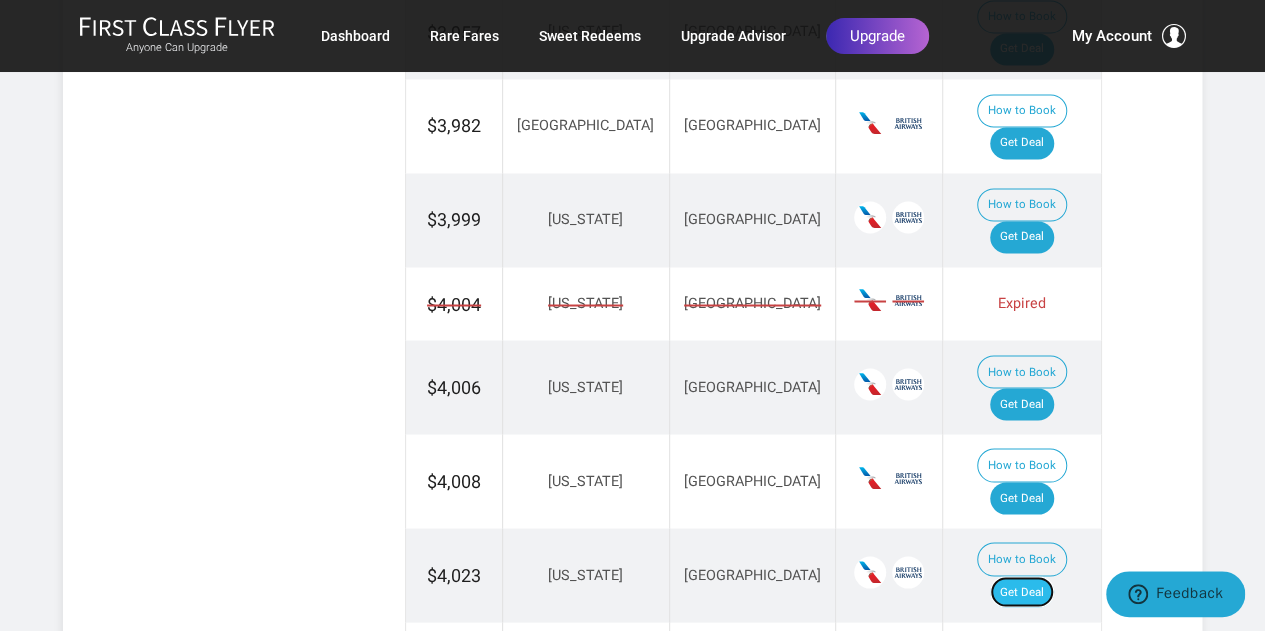 click on "Get Deal" at bounding box center (1022, 592) 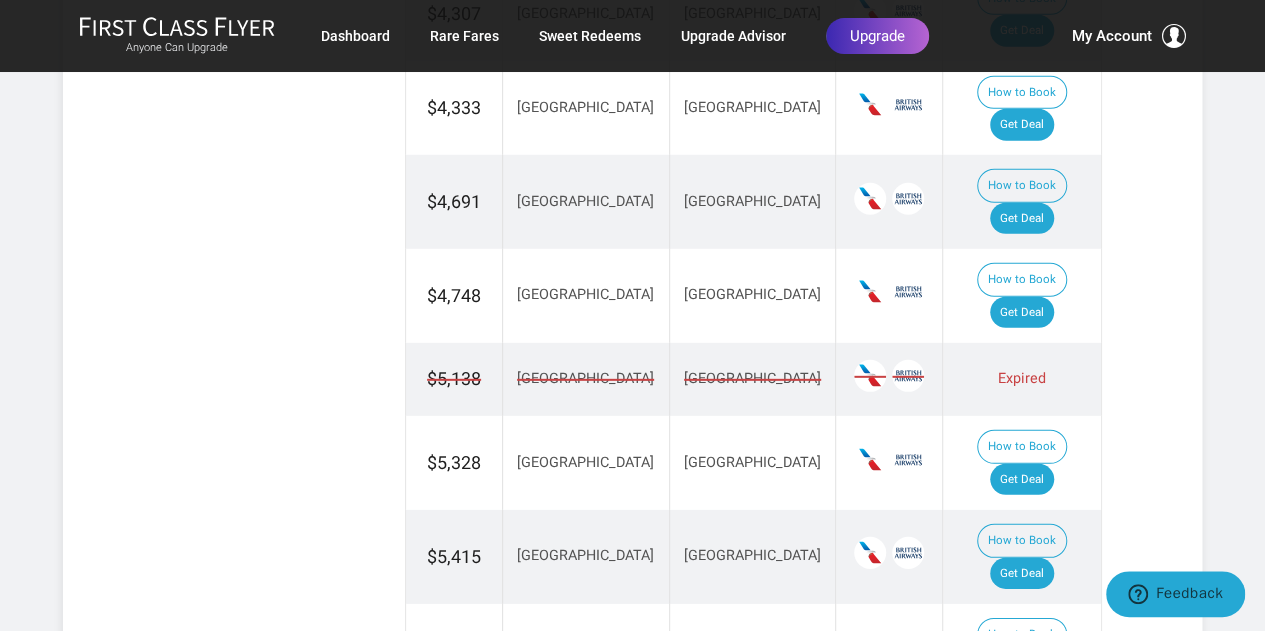 scroll, scrollTop: 2764, scrollLeft: 0, axis: vertical 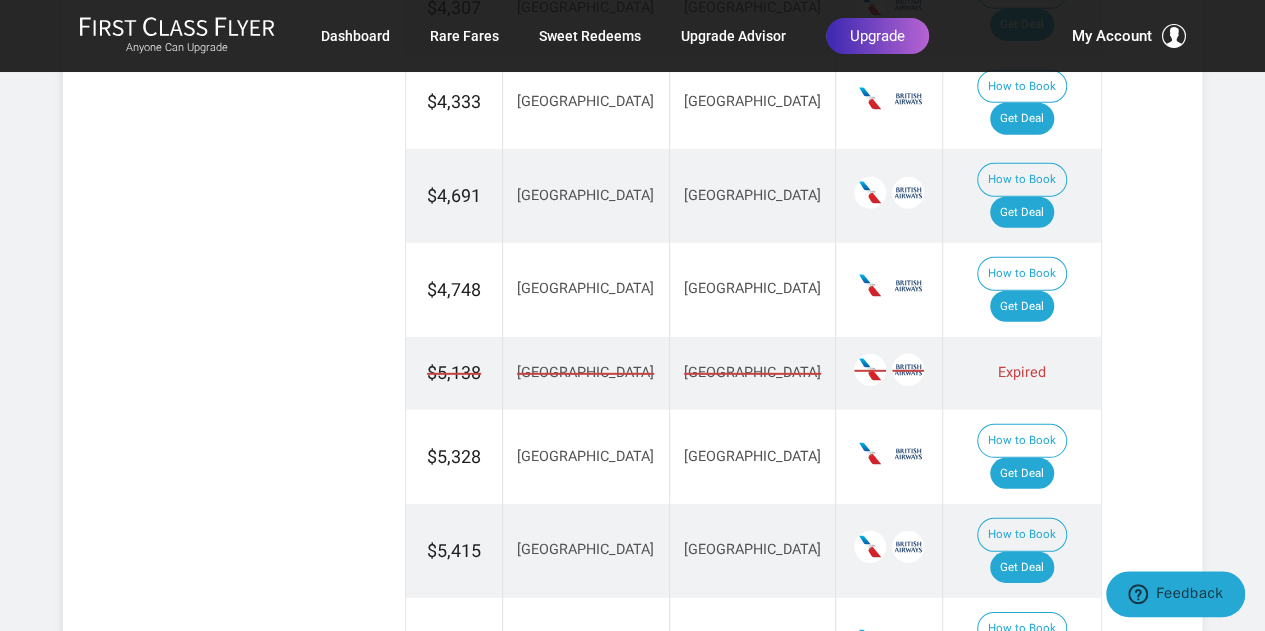 click on "Get Deal" at bounding box center (1022, 661) 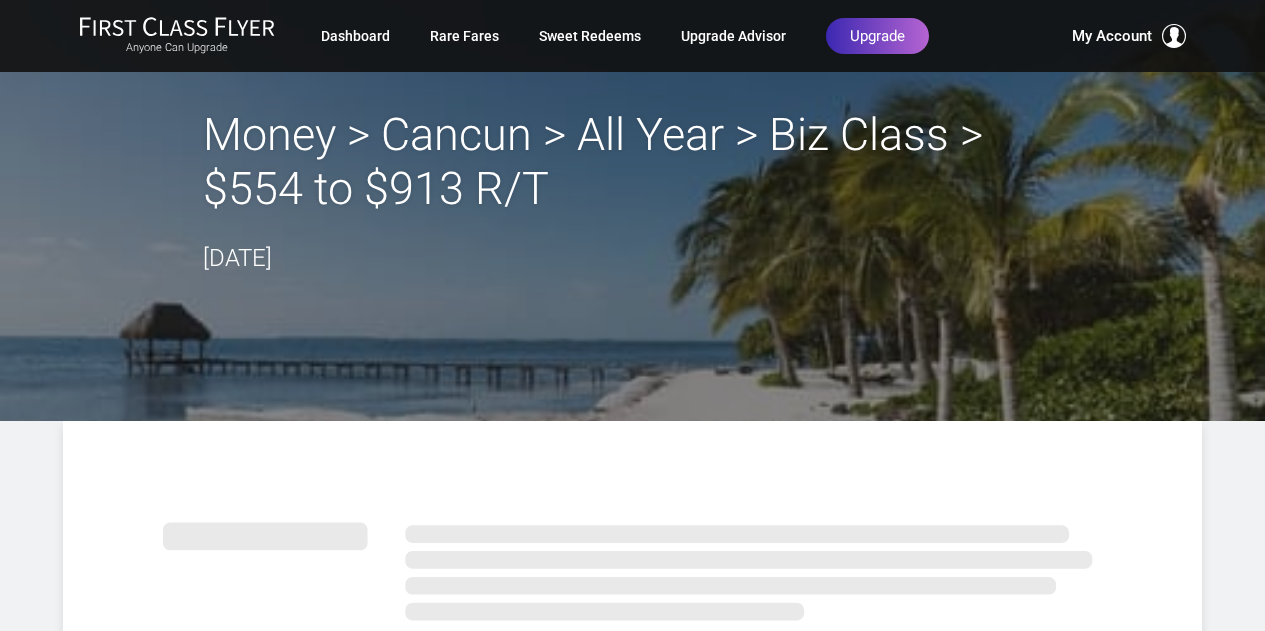 scroll, scrollTop: 0, scrollLeft: 0, axis: both 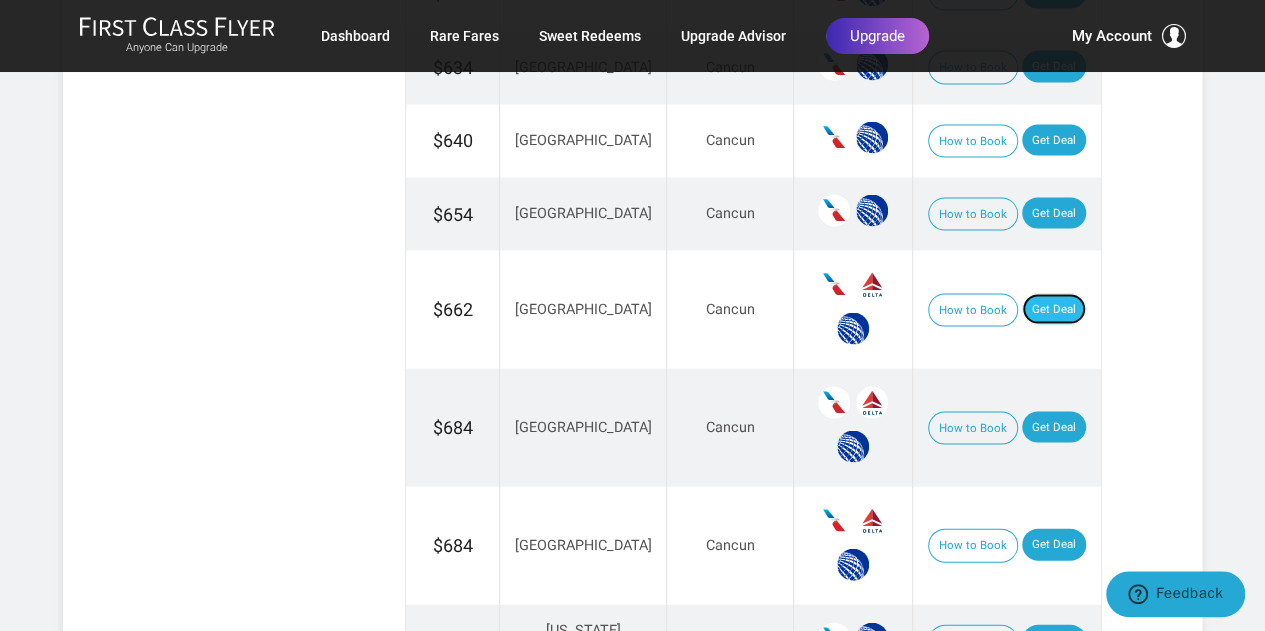 click on "Get Deal" at bounding box center [1054, 309] 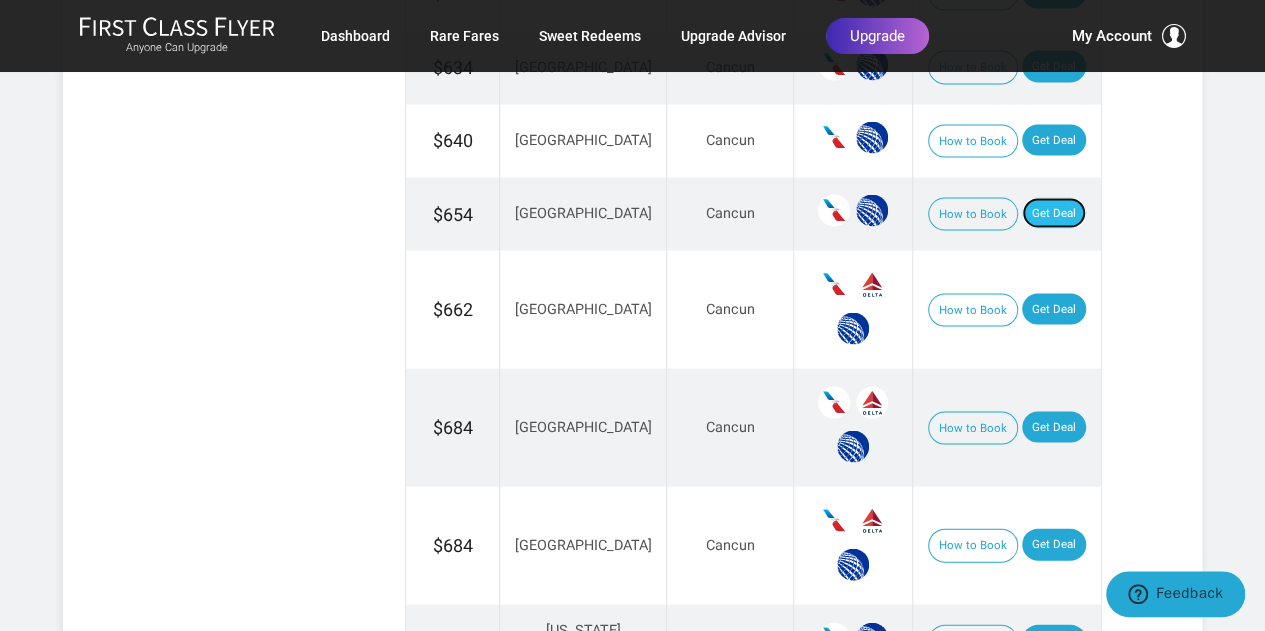 click on "Get Deal" at bounding box center [1054, 213] 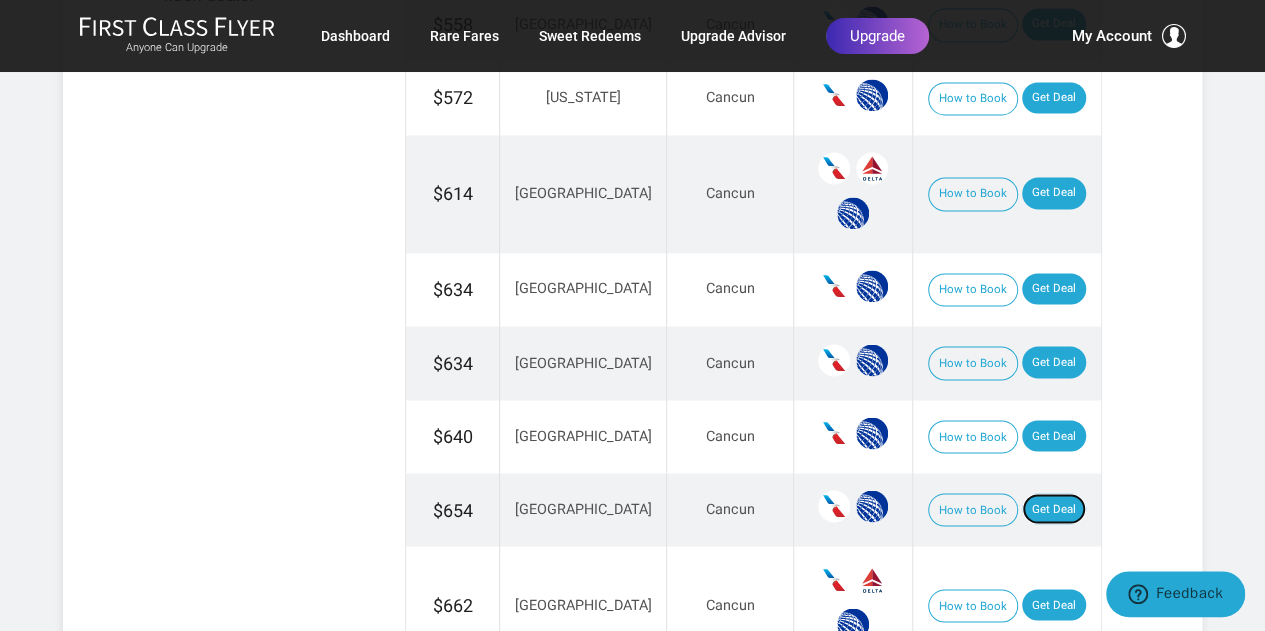 scroll, scrollTop: 1560, scrollLeft: 0, axis: vertical 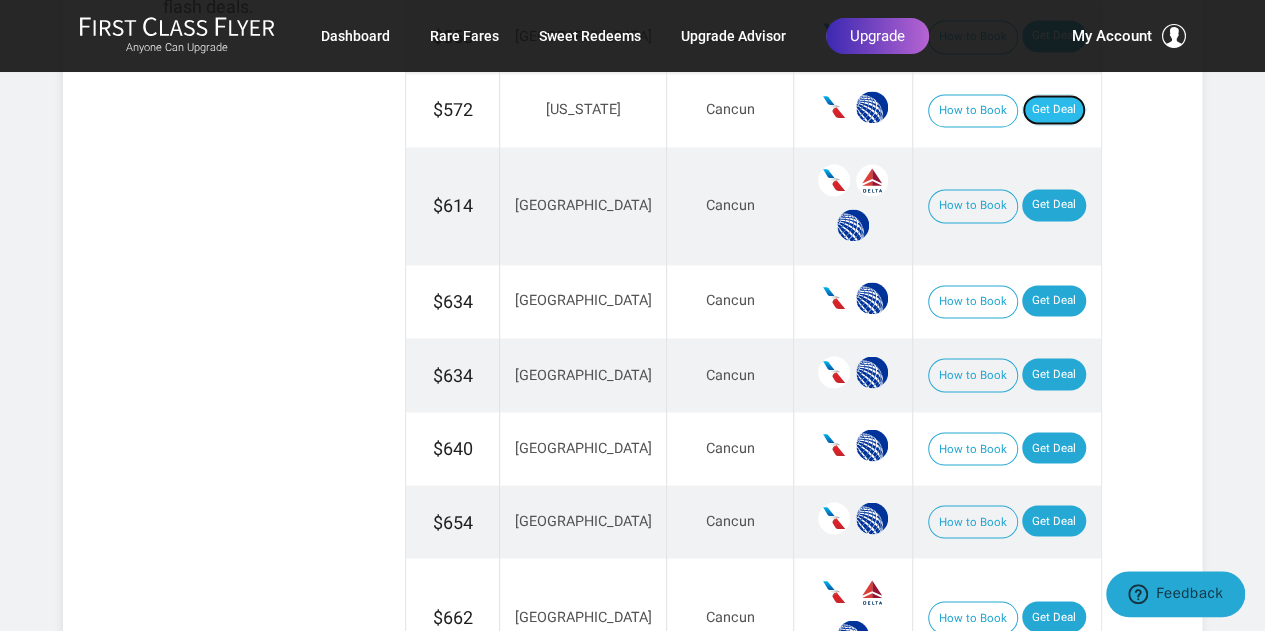 click on "Get Deal" at bounding box center [1054, 110] 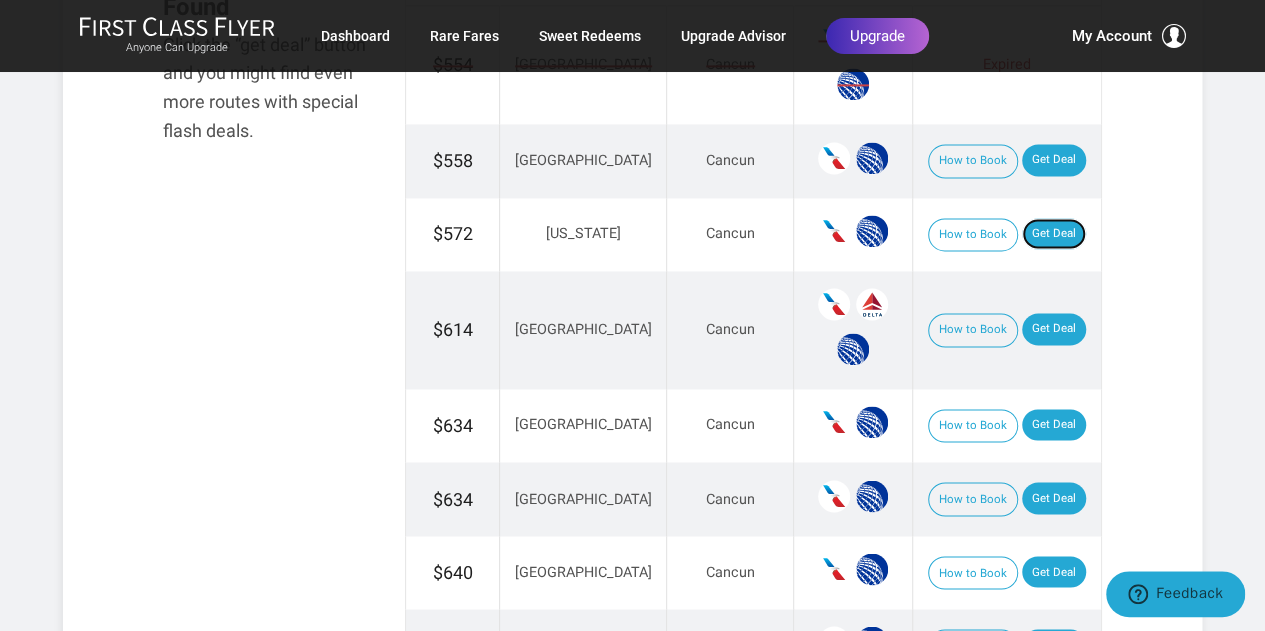 scroll, scrollTop: 1505, scrollLeft: 0, axis: vertical 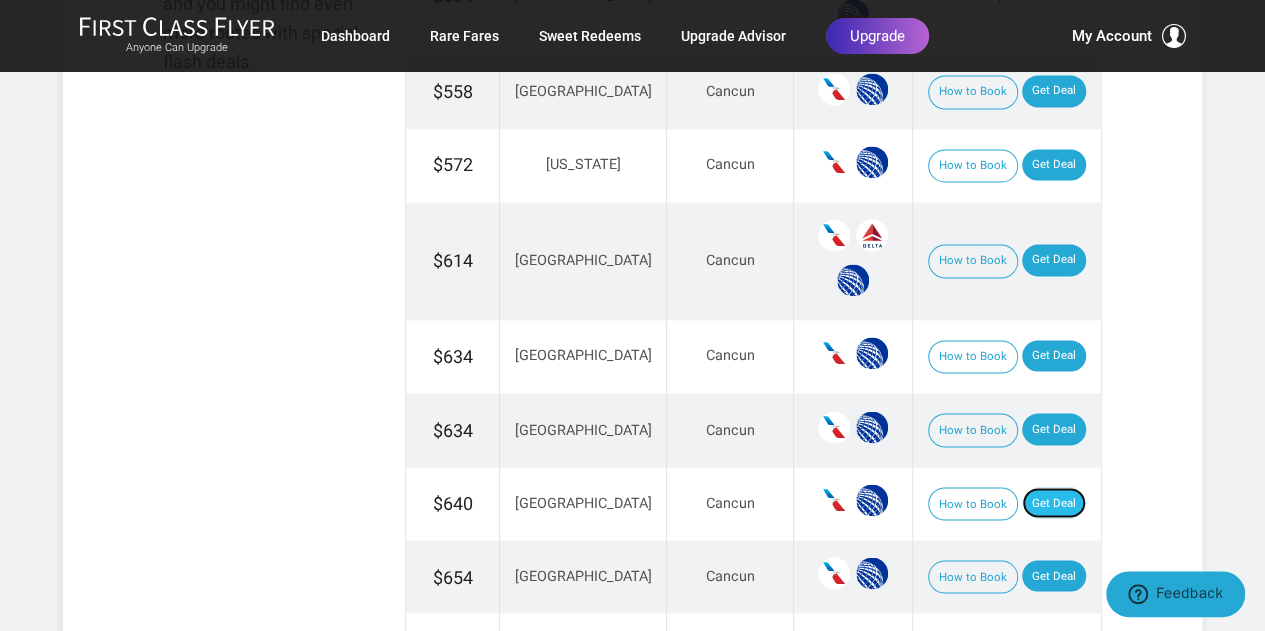 click on "Get Deal" at bounding box center (1054, 503) 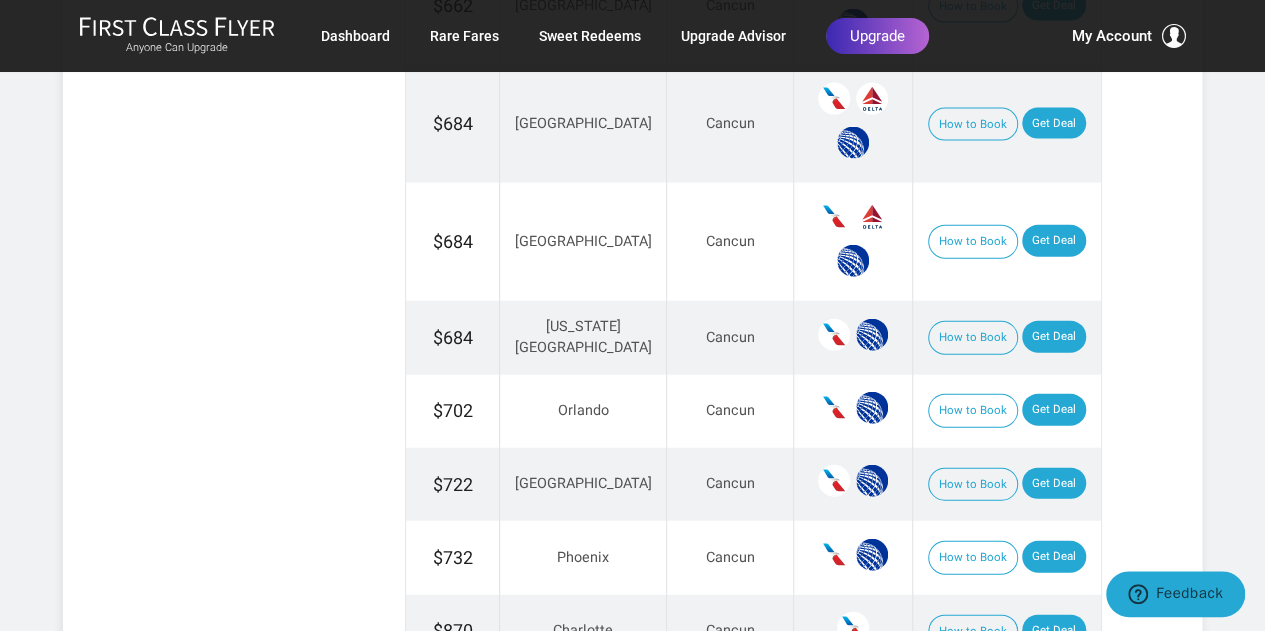scroll, scrollTop: 2240, scrollLeft: 0, axis: vertical 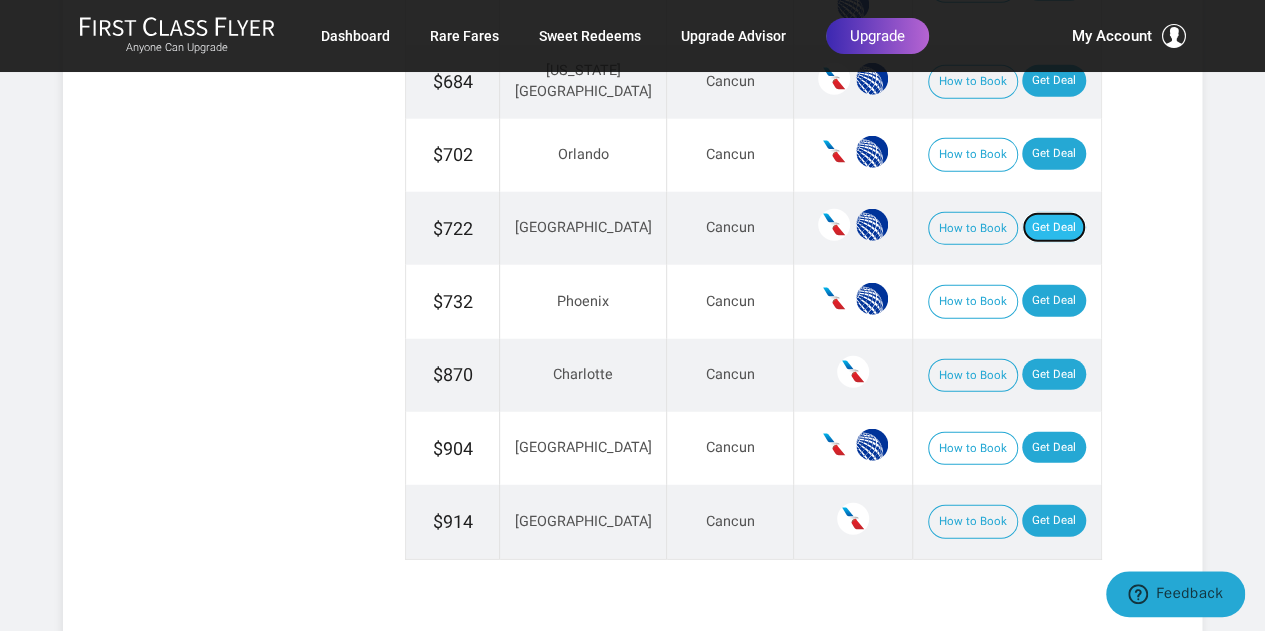 click on "Get Deal" at bounding box center (1054, 228) 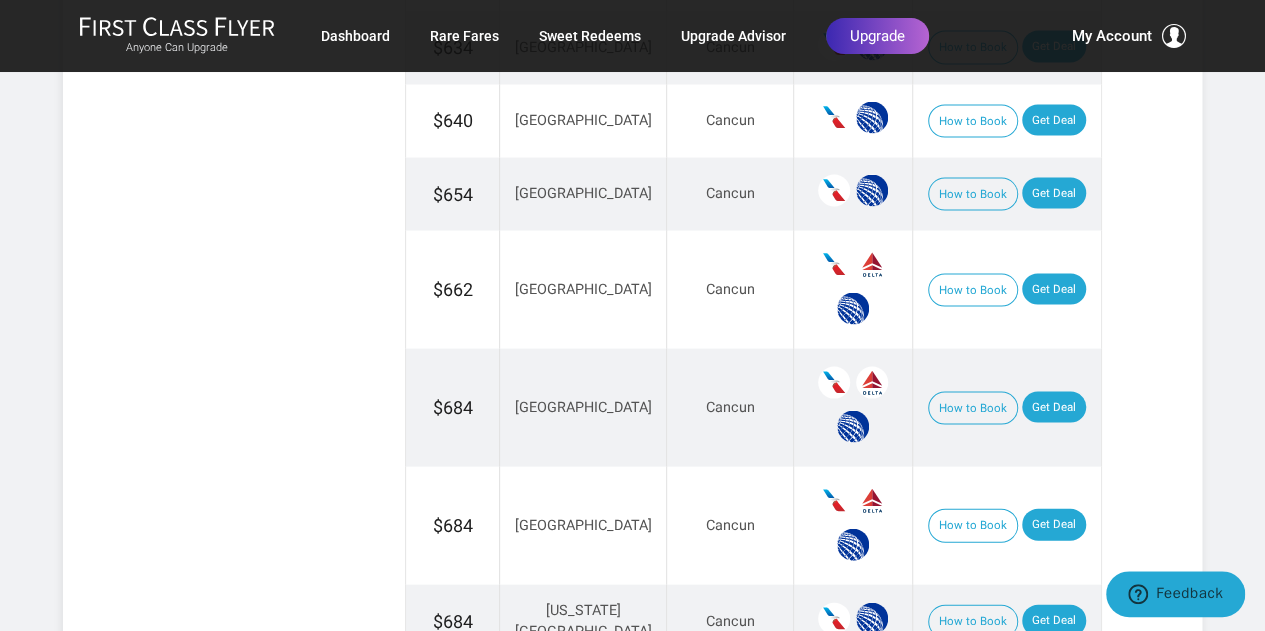 scroll, scrollTop: 1819, scrollLeft: 0, axis: vertical 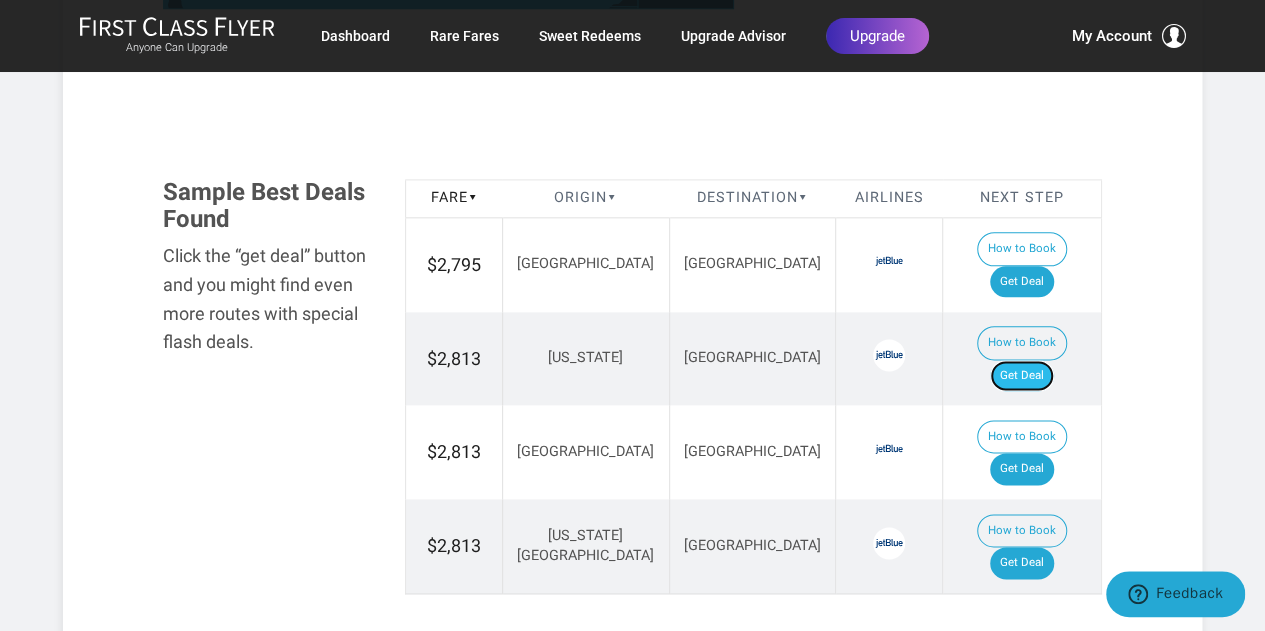 click on "Get Deal" at bounding box center (1022, 376) 